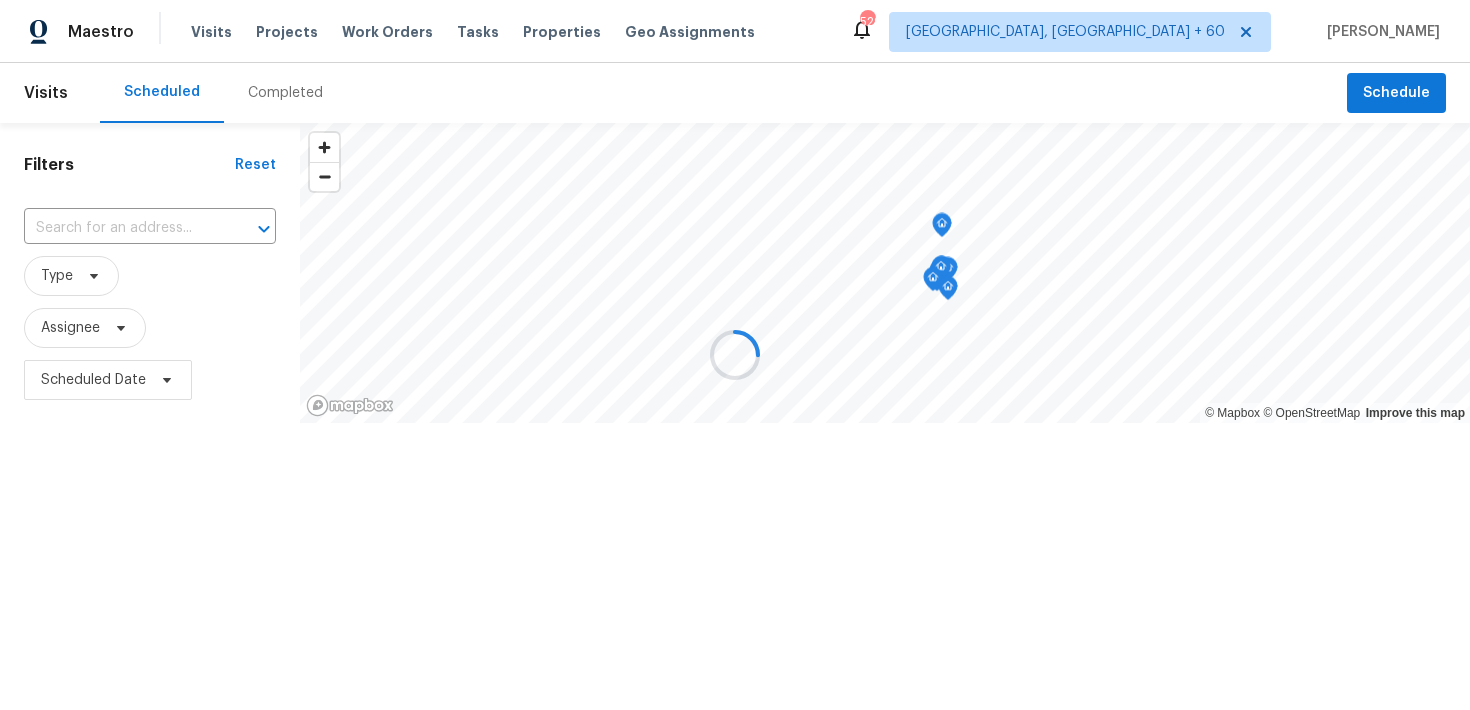 scroll, scrollTop: 0, scrollLeft: 0, axis: both 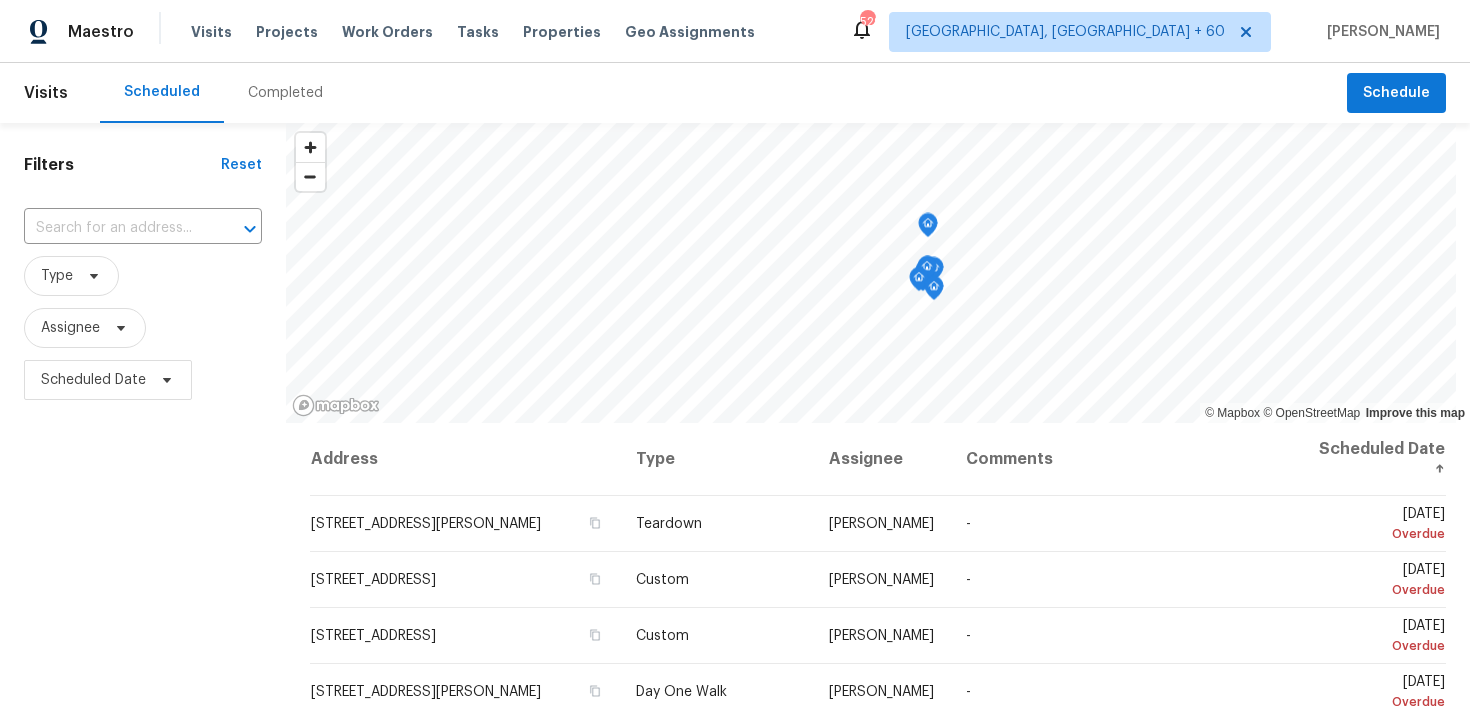 click on "Completed" at bounding box center [285, 93] 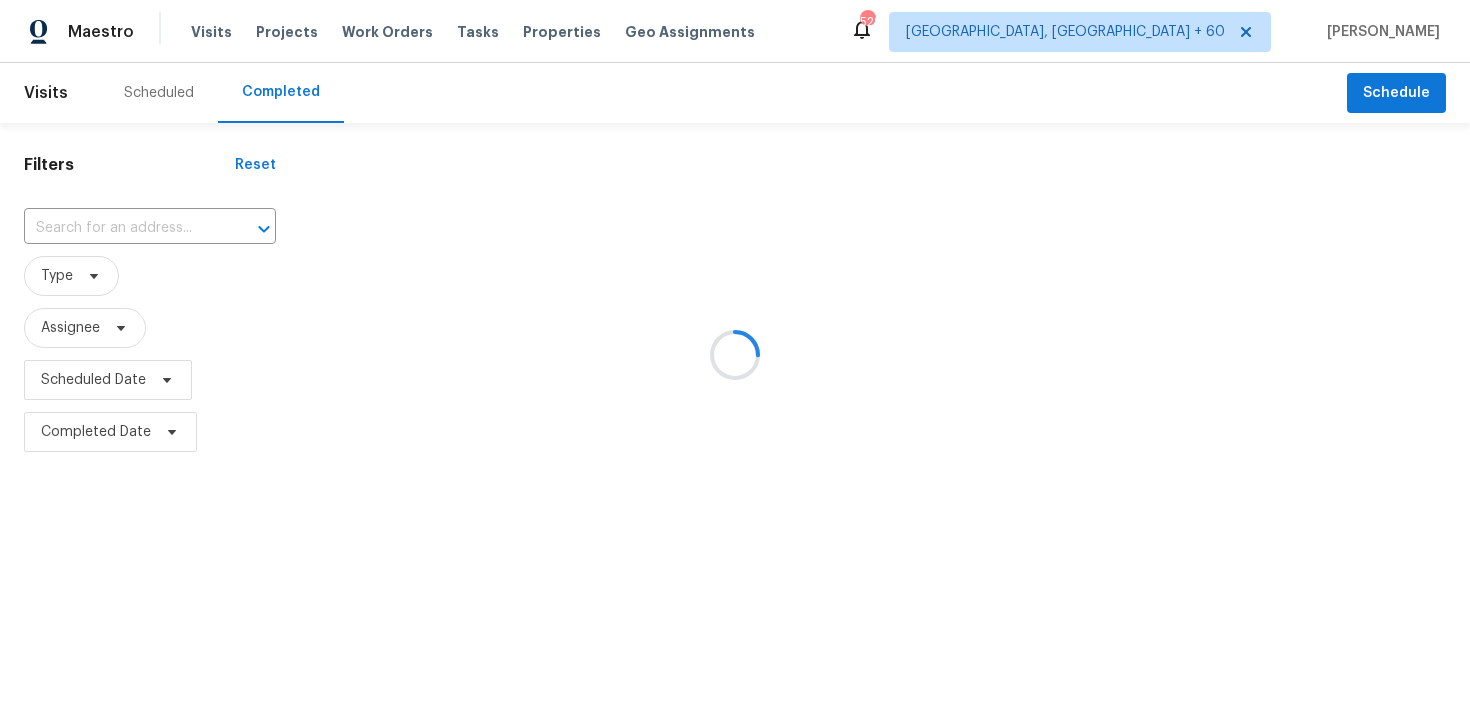 click at bounding box center [735, 355] 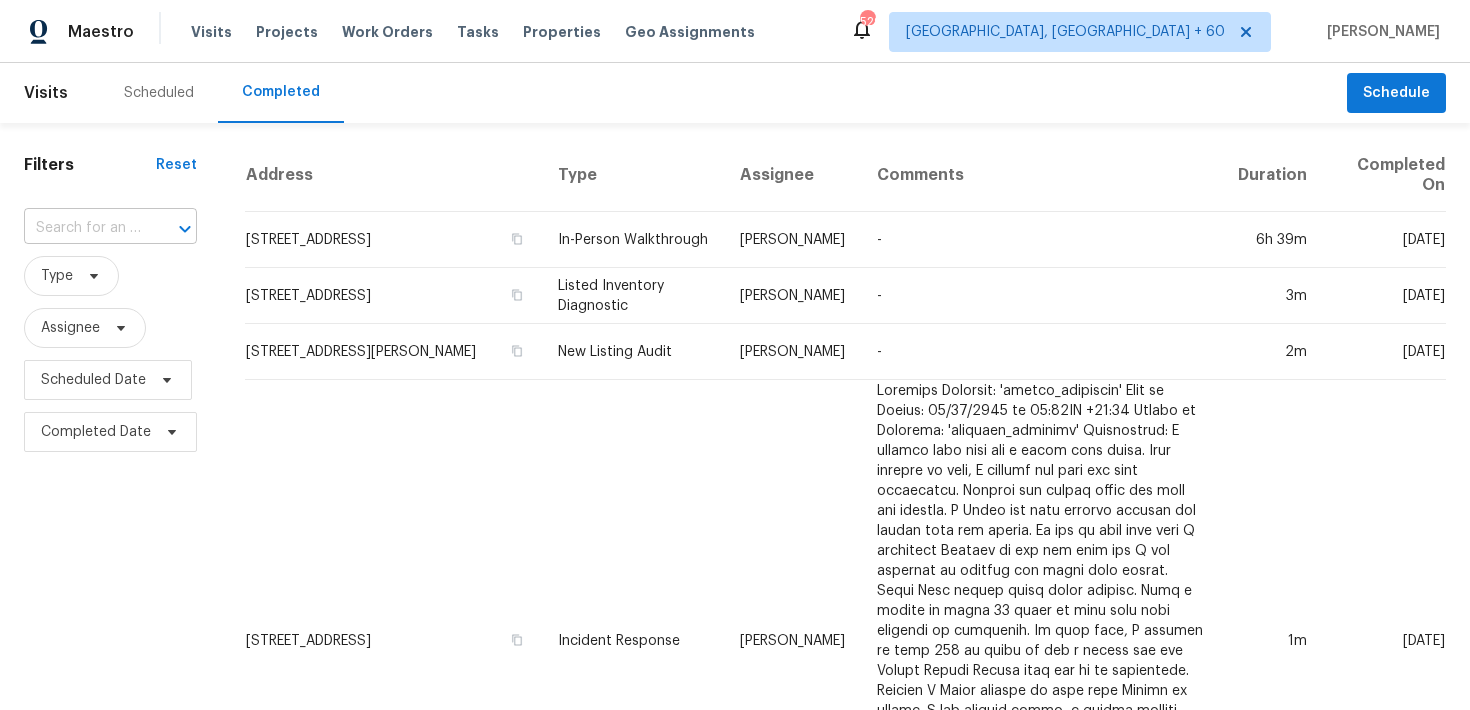 click at bounding box center (82, 228) 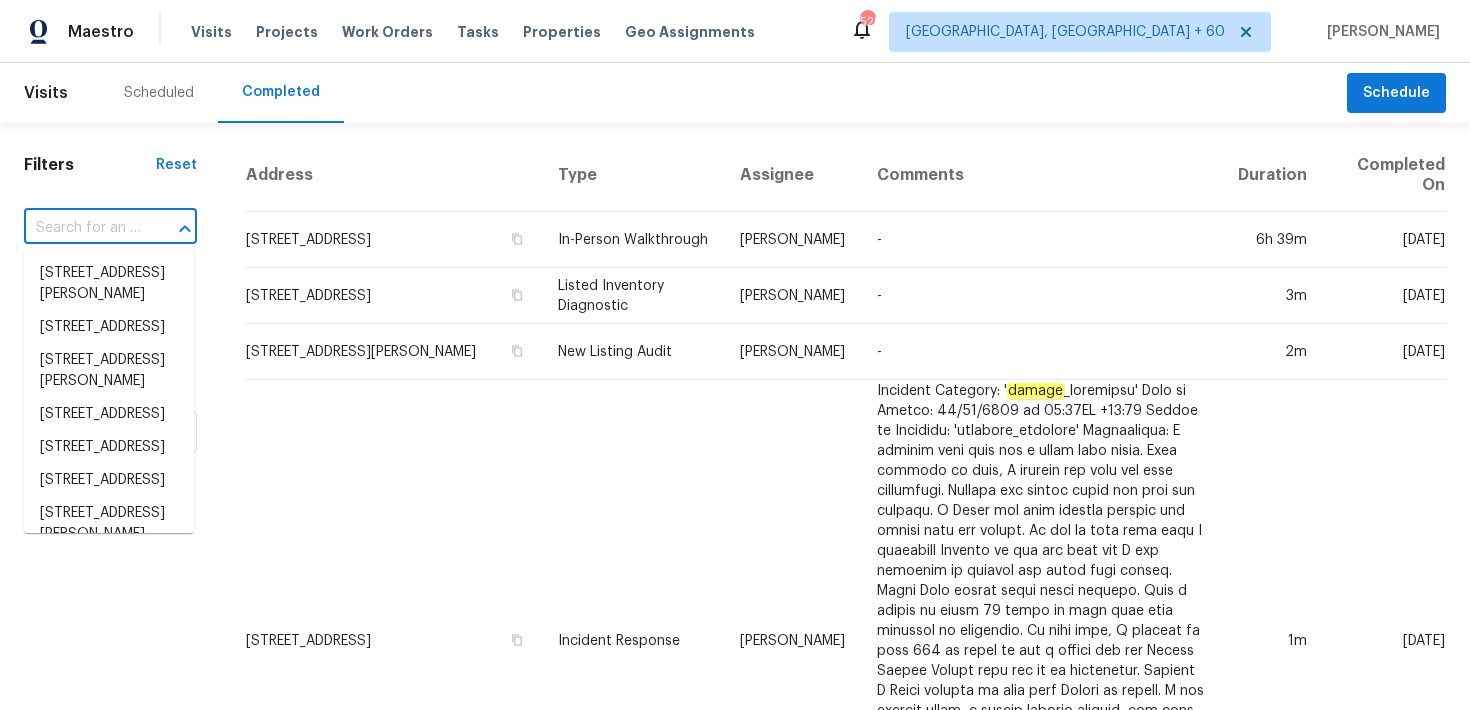 paste on "[STREET_ADDRESS]" 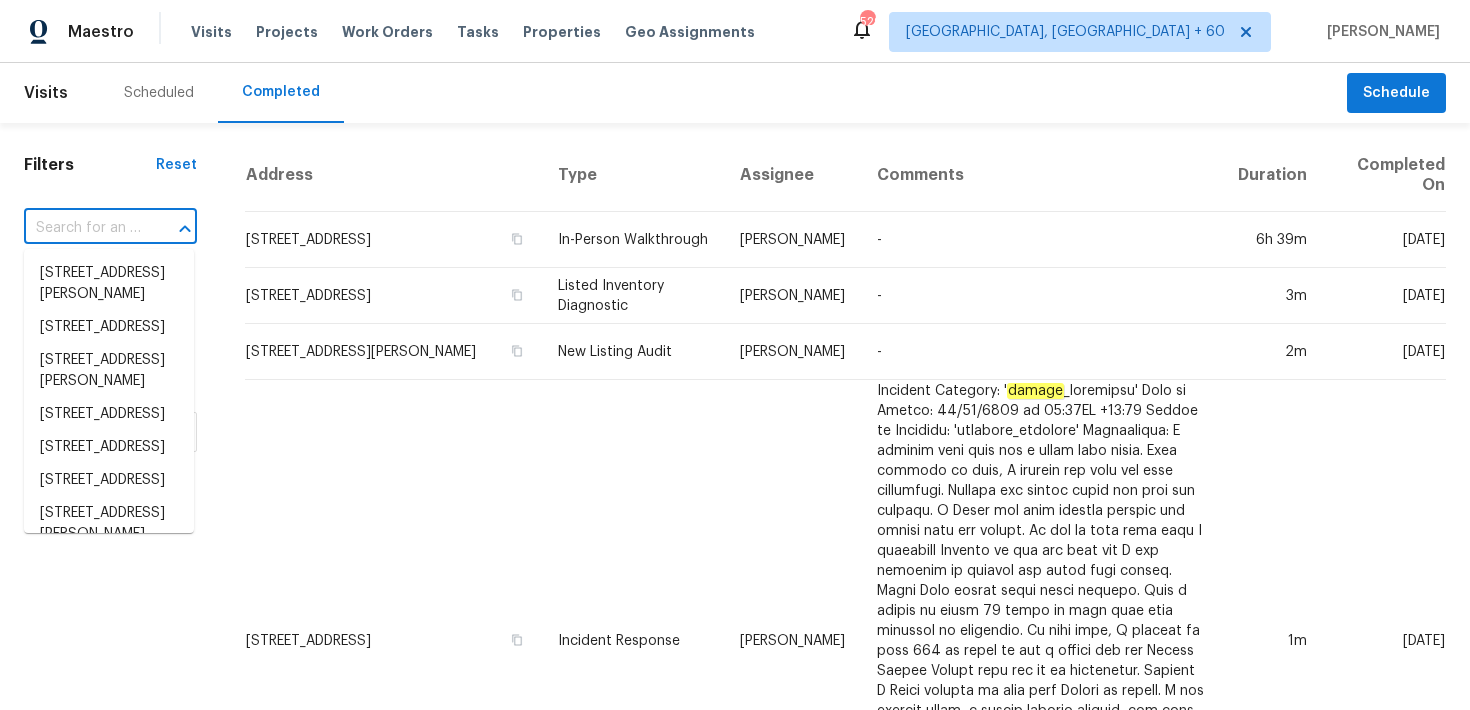 type on "[STREET_ADDRESS]" 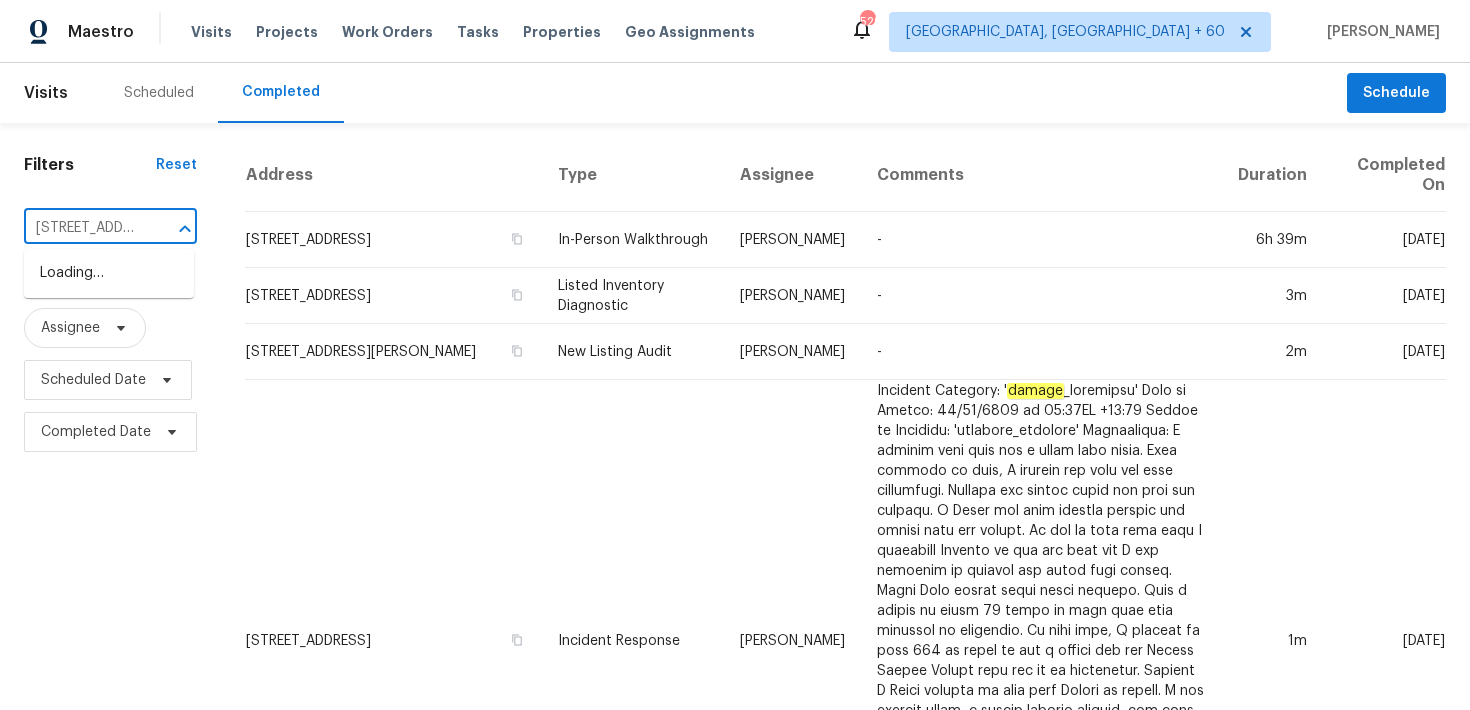 scroll, scrollTop: 0, scrollLeft: 194, axis: horizontal 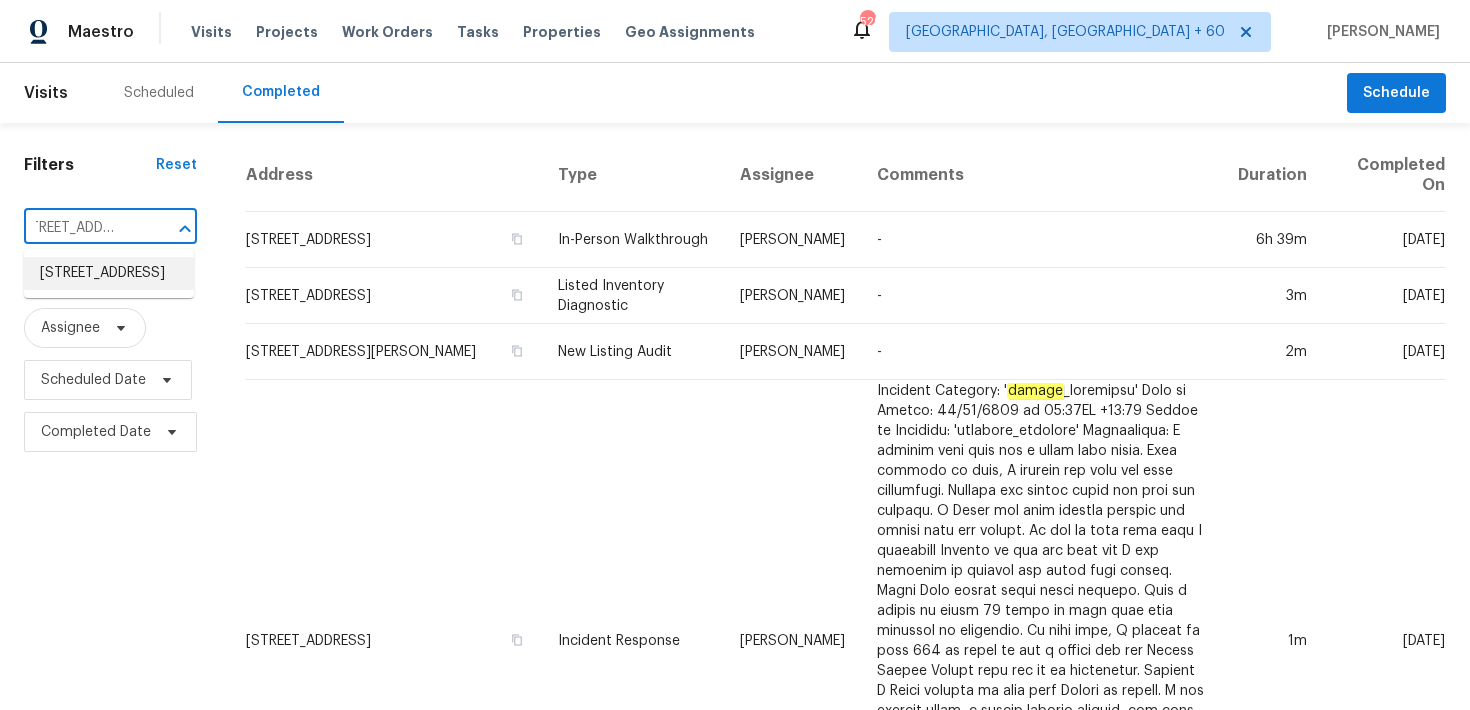 click on "[STREET_ADDRESS]" at bounding box center [109, 273] 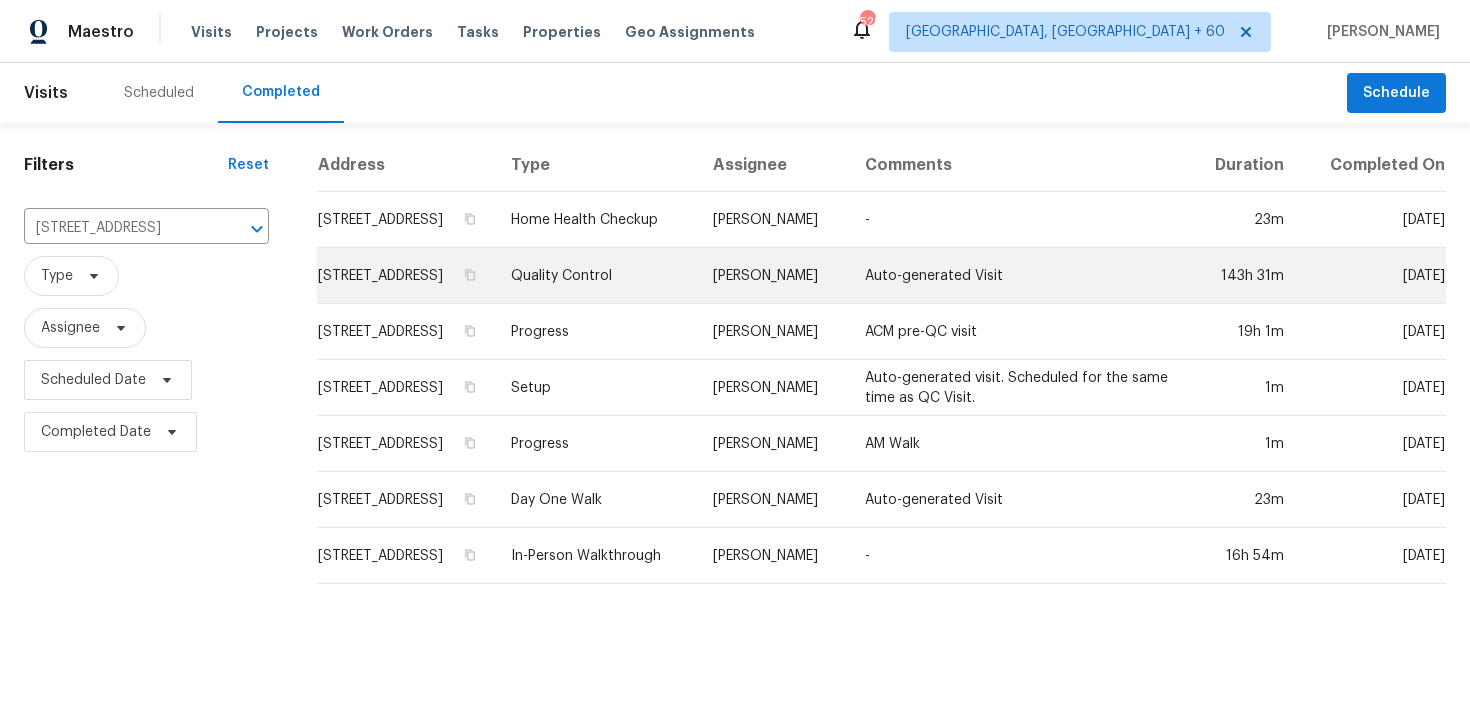 click on "Quality Control" at bounding box center (596, 276) 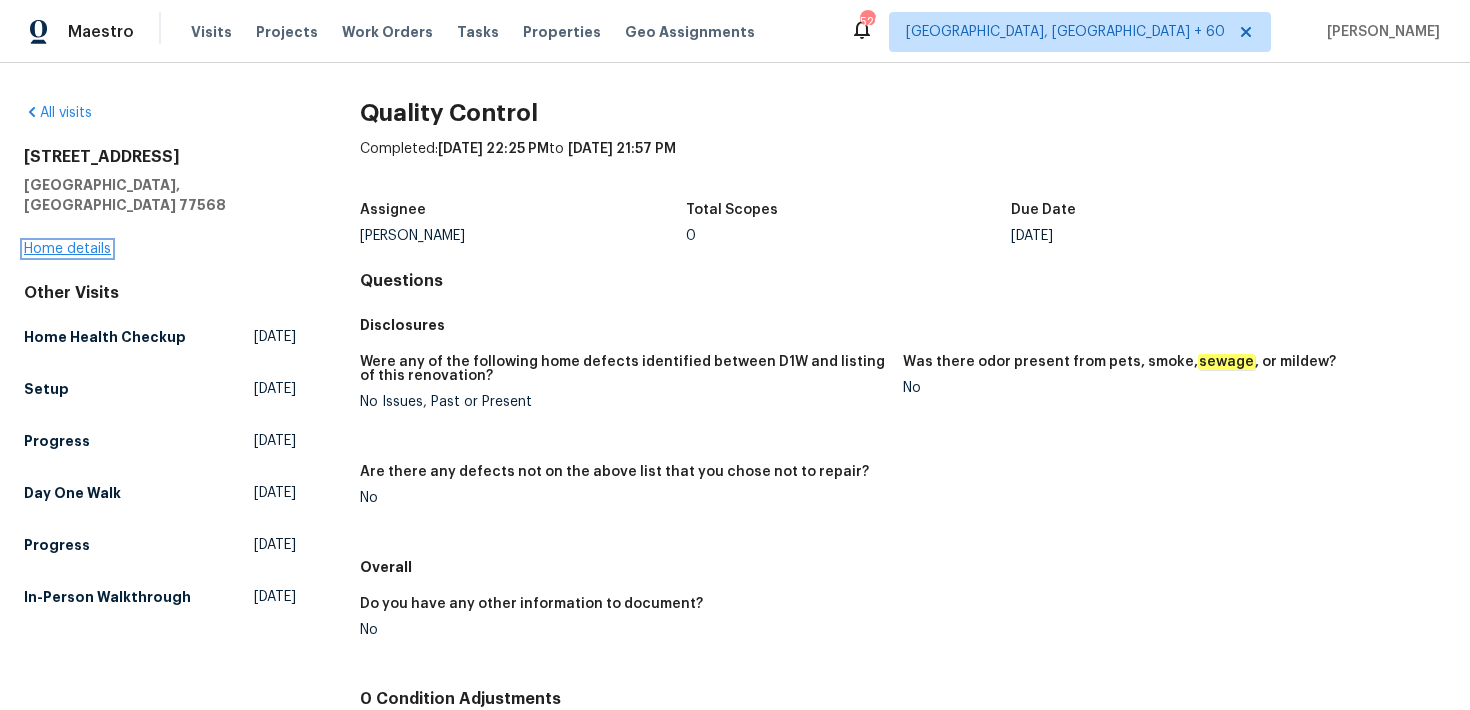 click on "Home details" at bounding box center [67, 249] 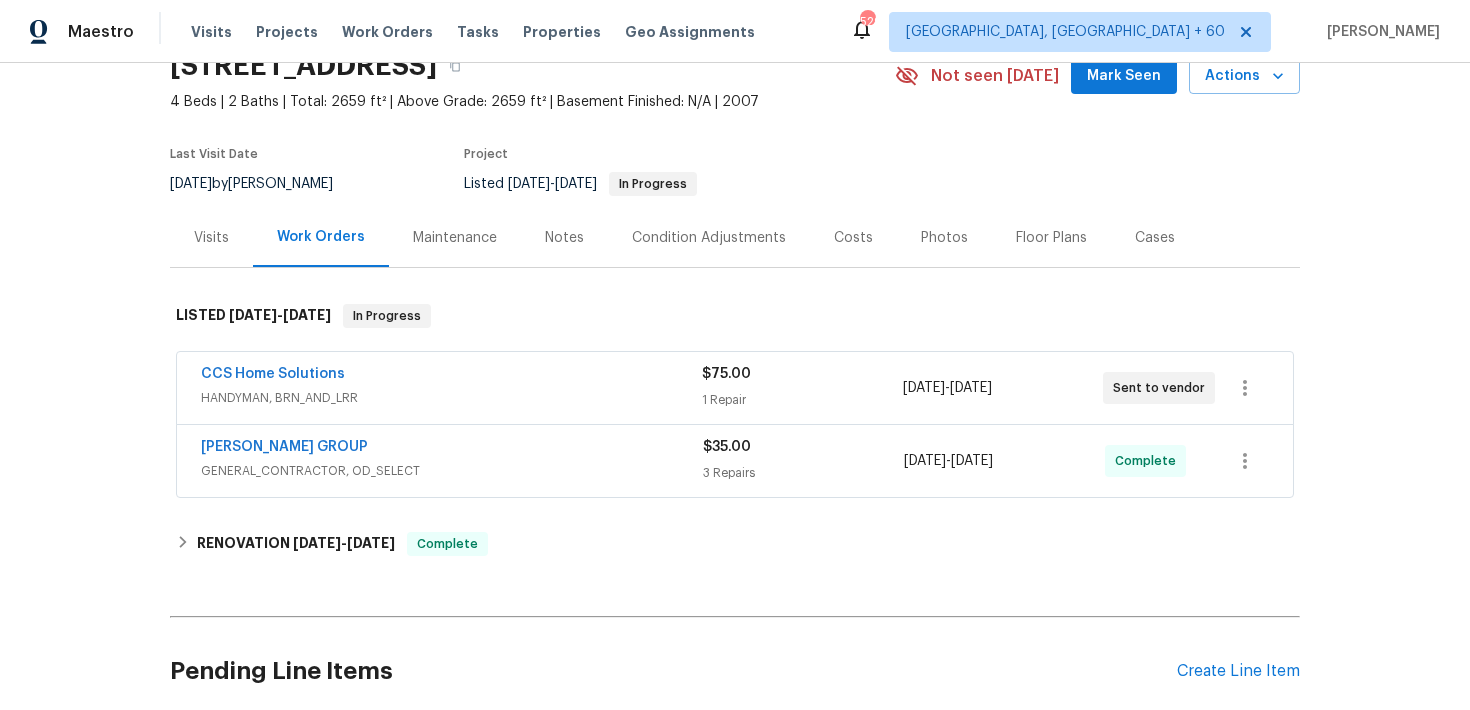 scroll, scrollTop: 109, scrollLeft: 0, axis: vertical 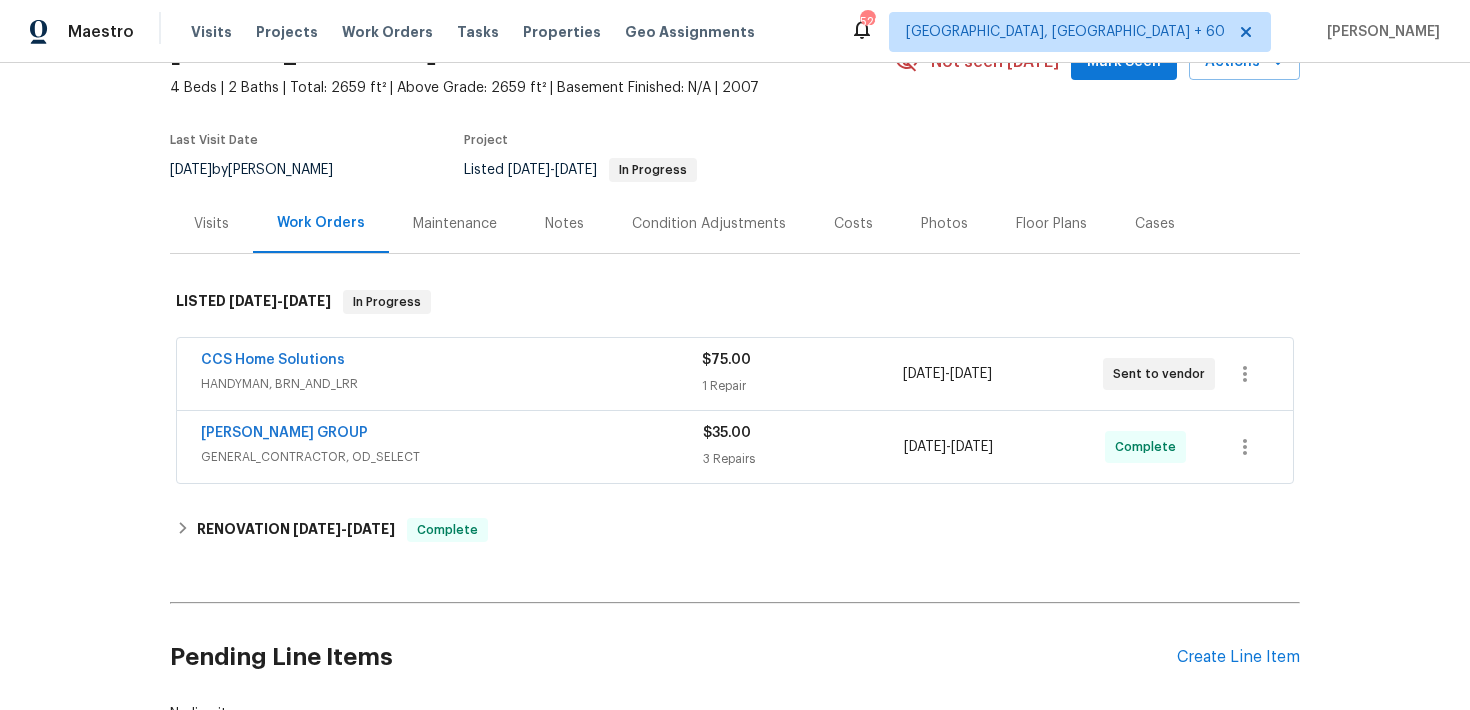 click on "$35.00 3 Repairs" at bounding box center (803, 447) 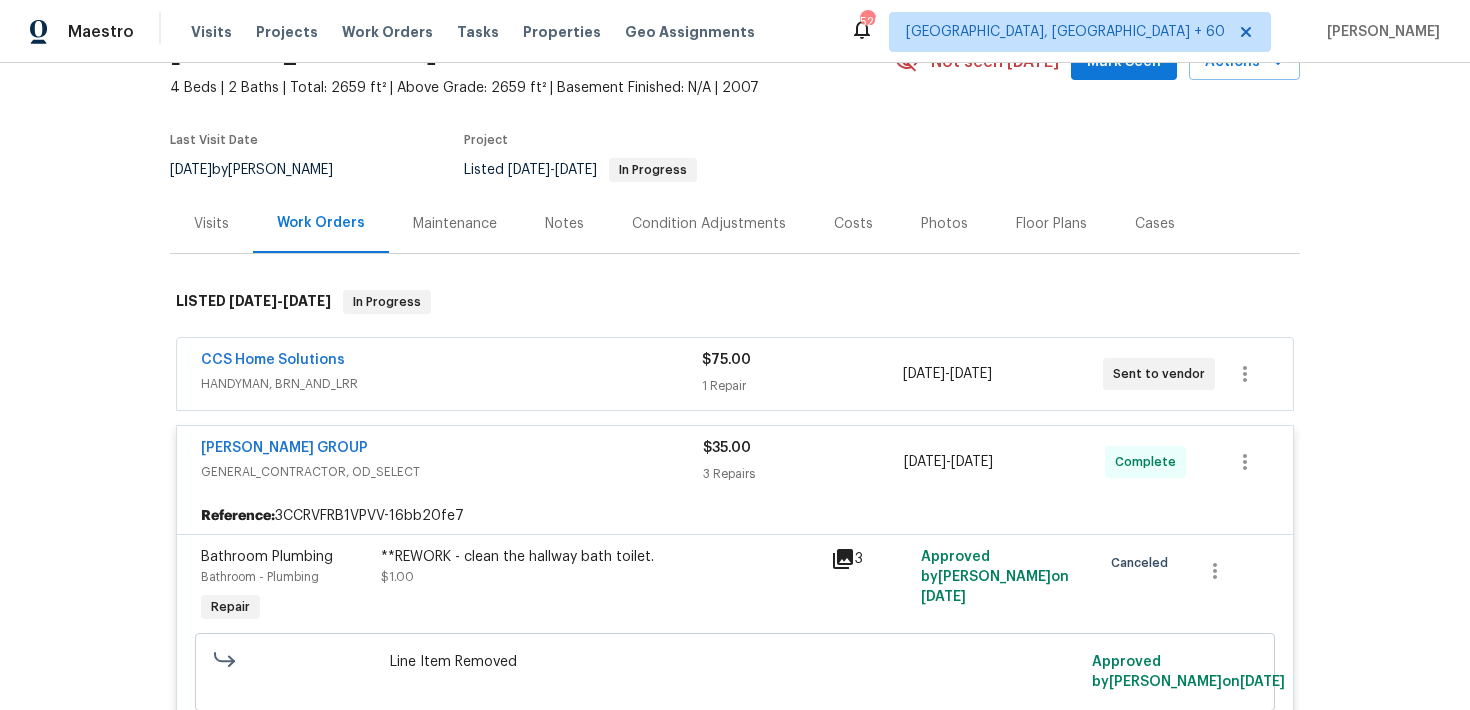 click on "1 Repair" at bounding box center (802, 386) 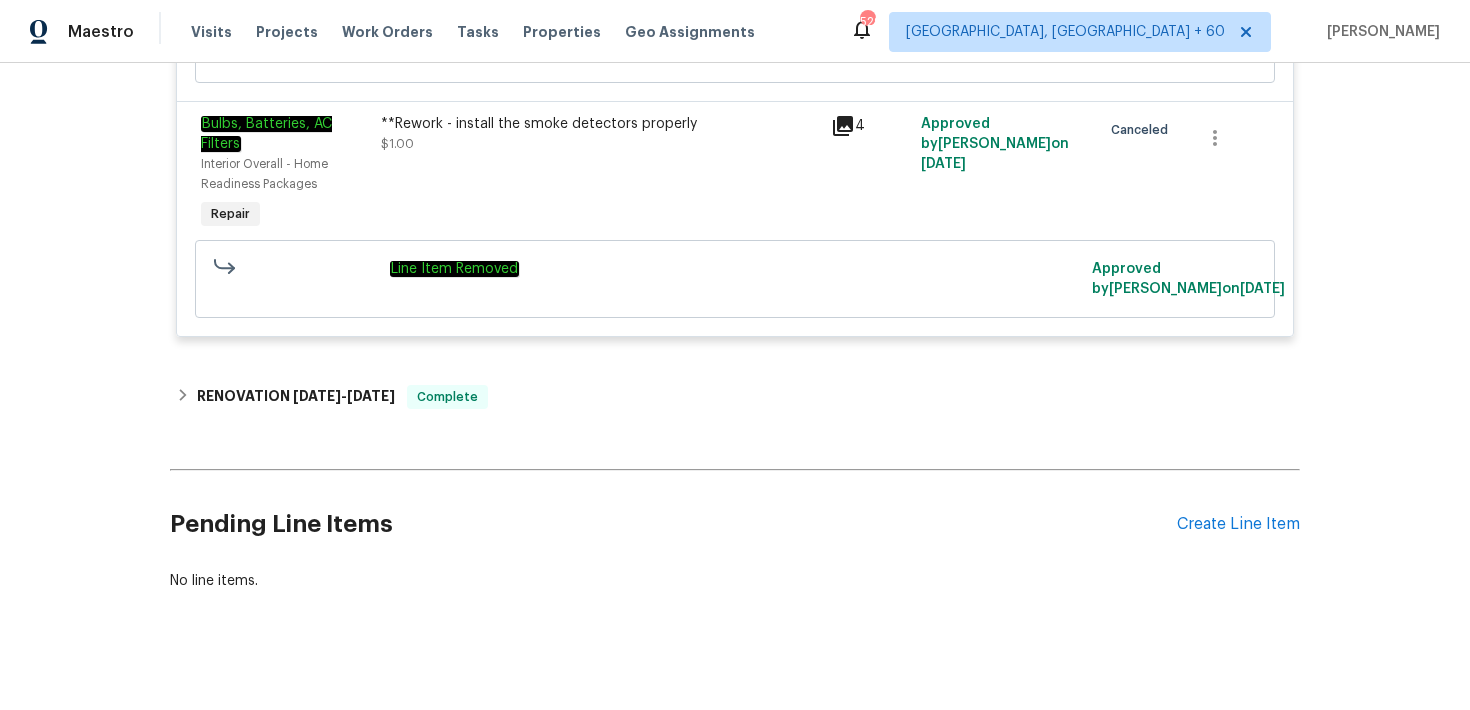 scroll, scrollTop: 1159, scrollLeft: 0, axis: vertical 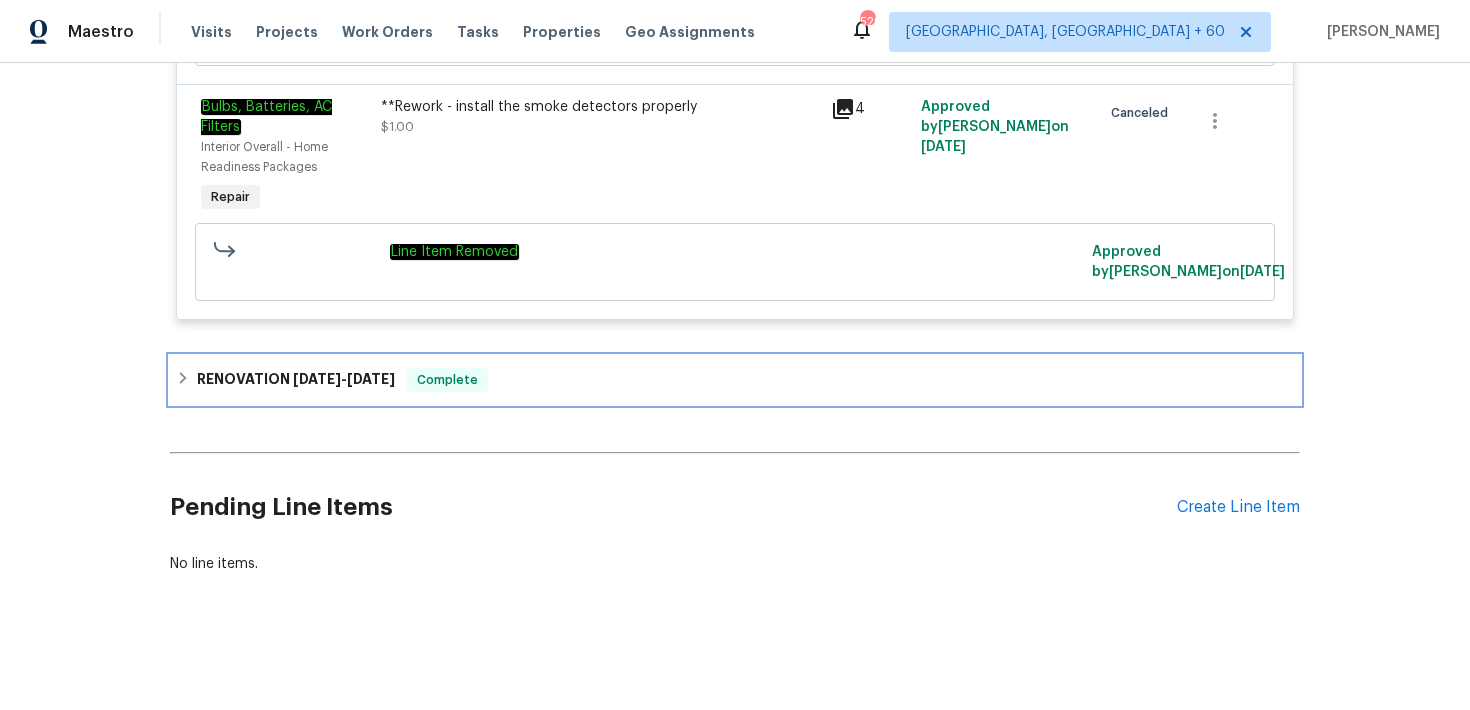click on "RENOVATION   [DATE]  -  [DATE] Complete" at bounding box center (735, 380) 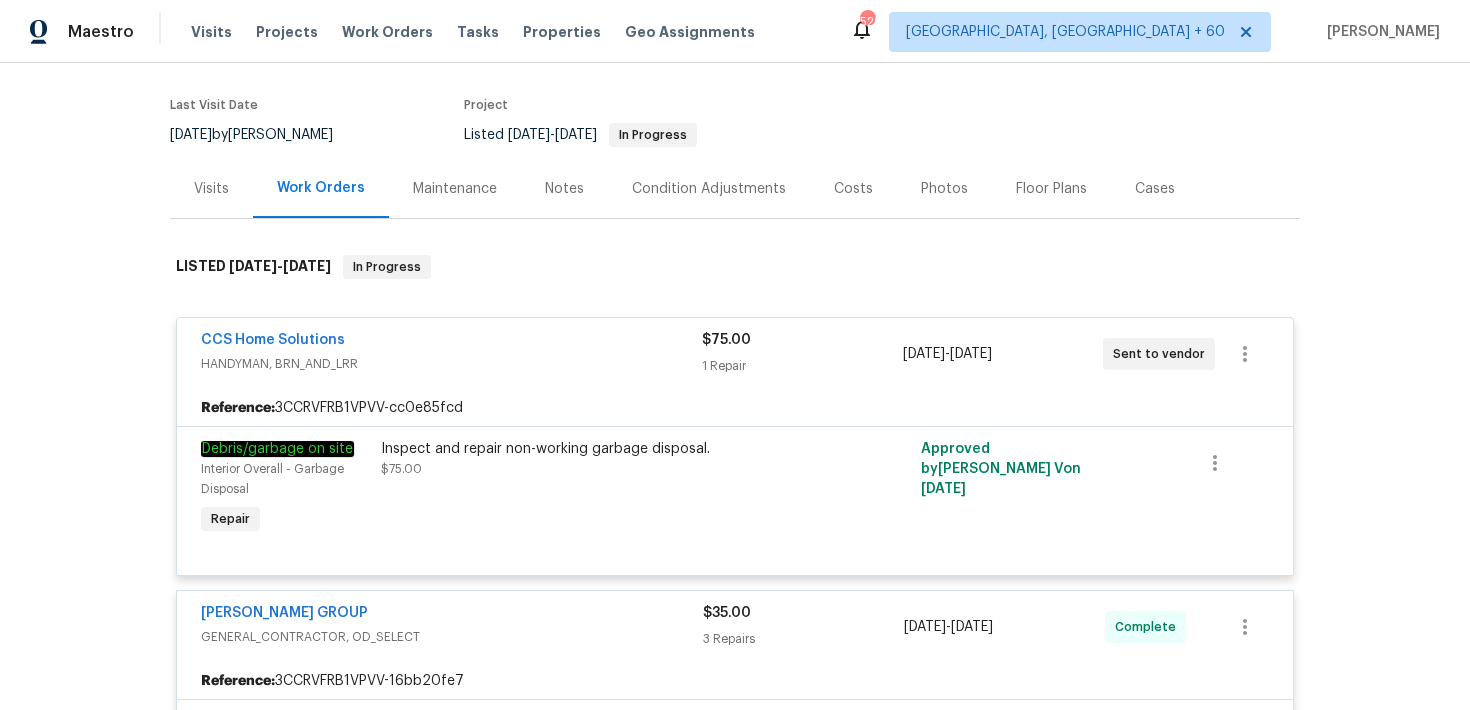 scroll, scrollTop: 143, scrollLeft: 0, axis: vertical 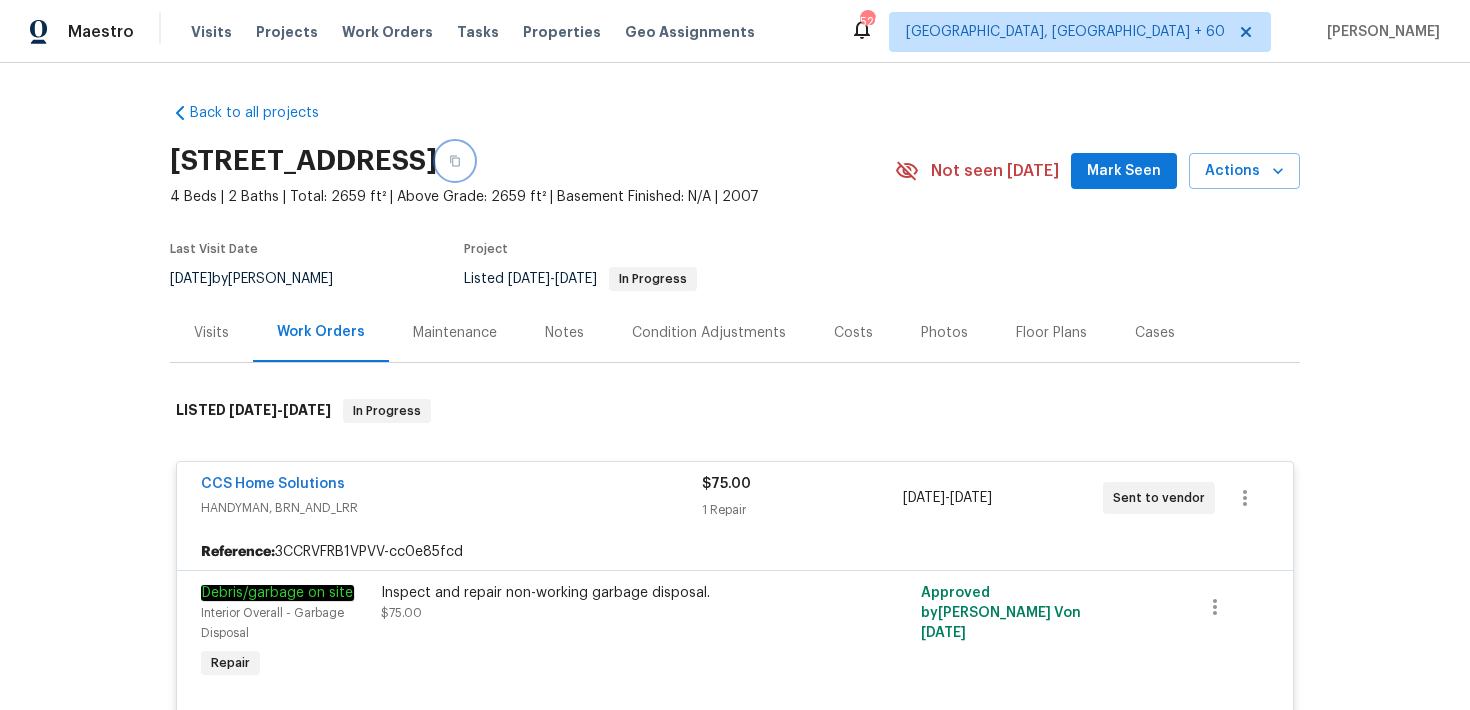 click 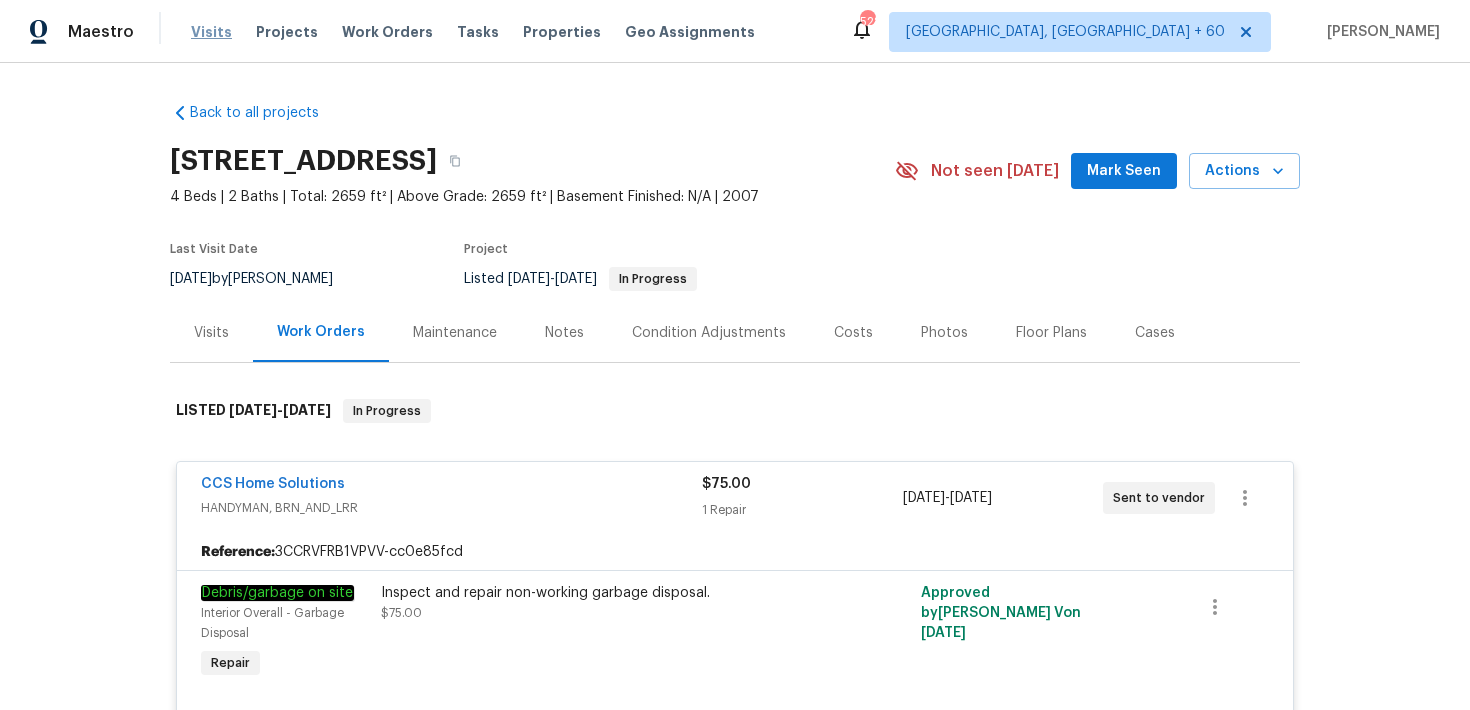 click on "Visits" at bounding box center (211, 32) 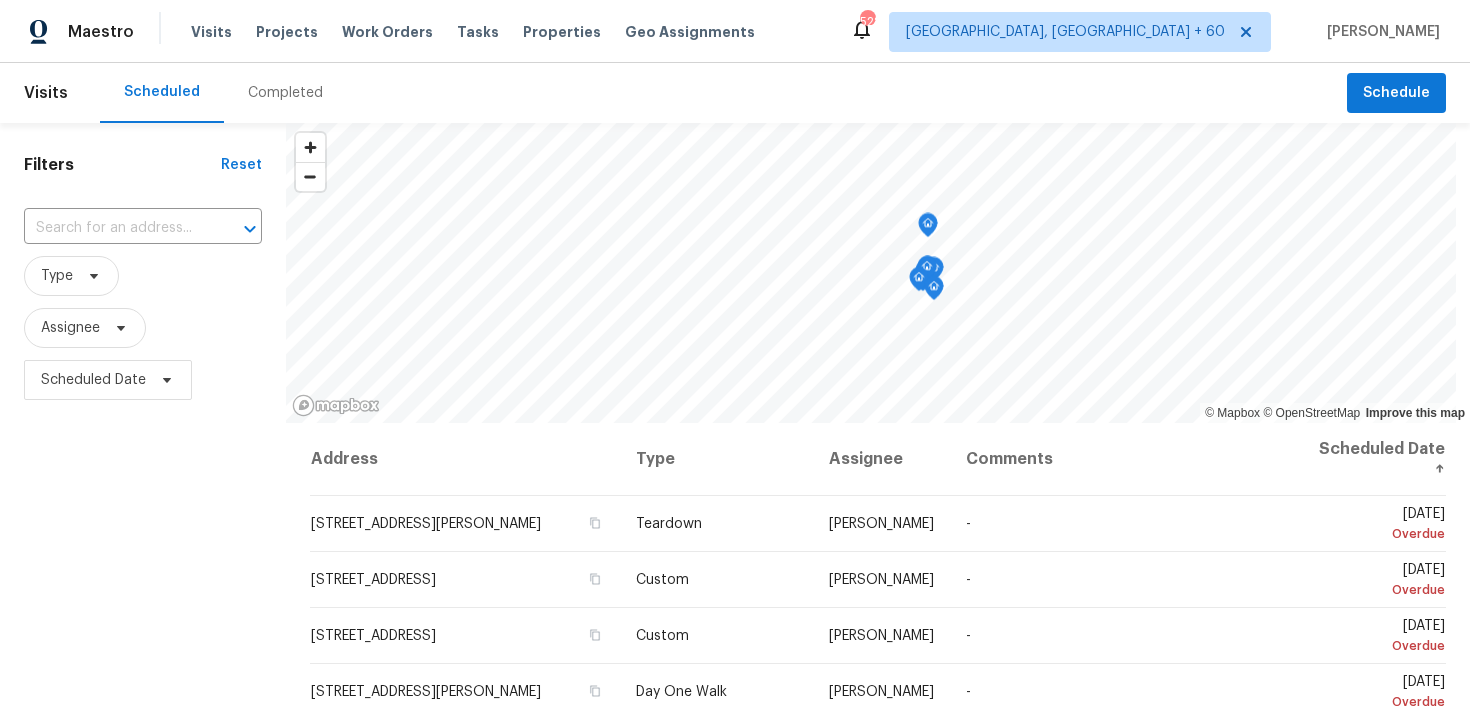 click on "Completed" at bounding box center (285, 93) 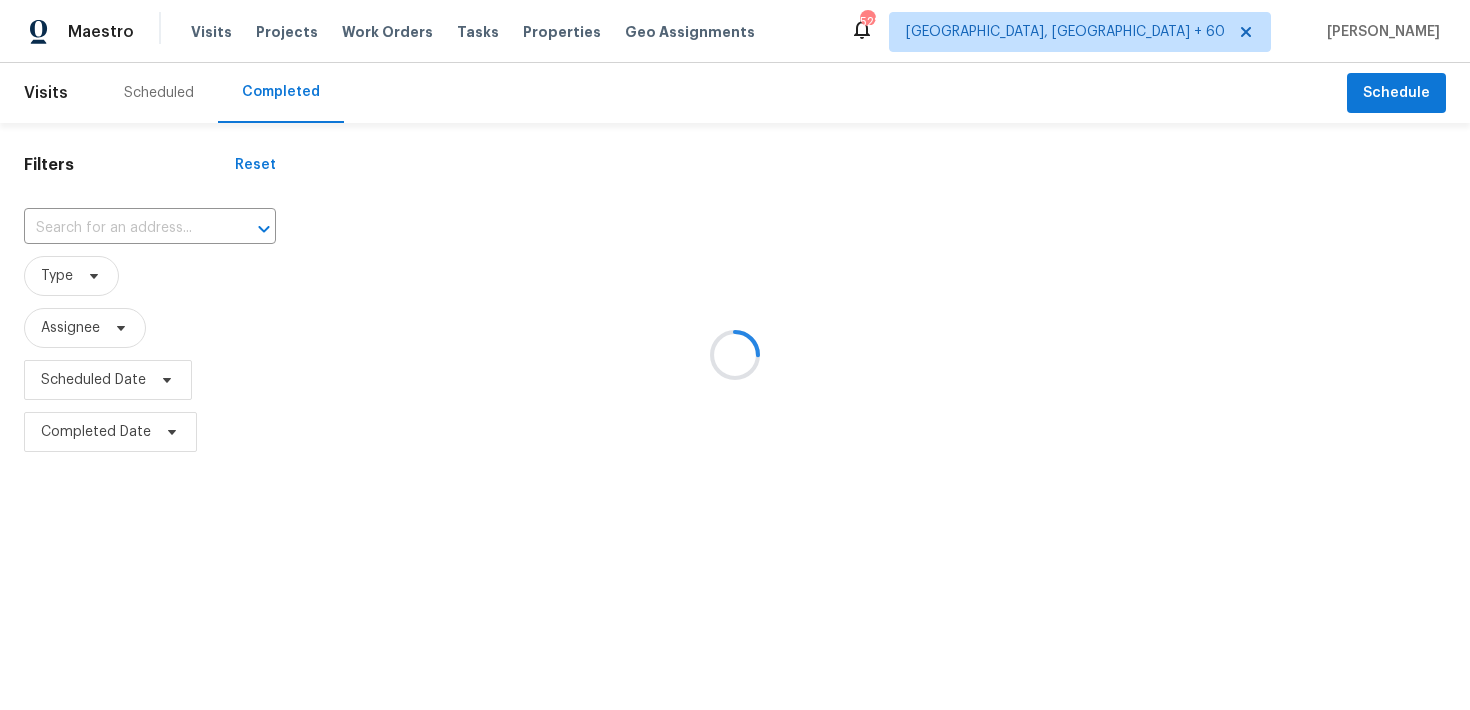 click at bounding box center [735, 355] 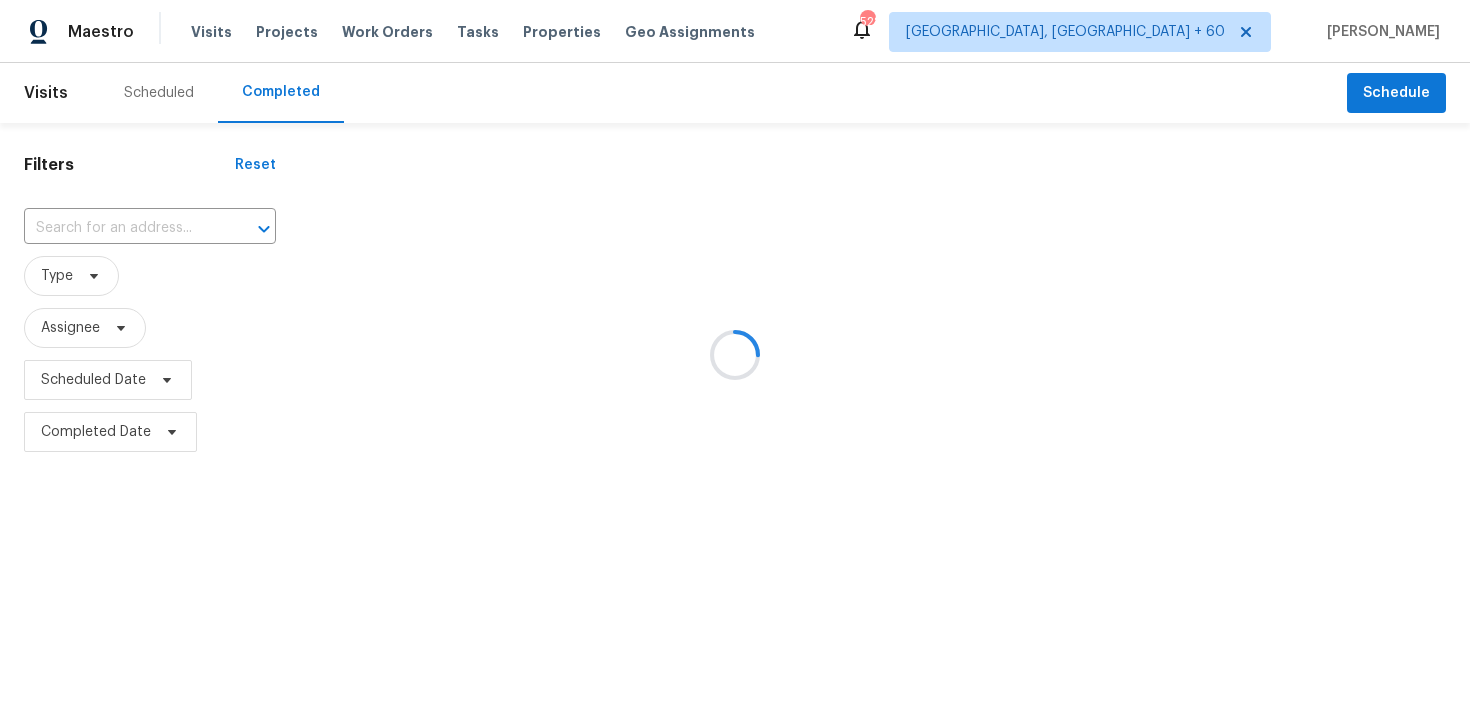 click at bounding box center [735, 355] 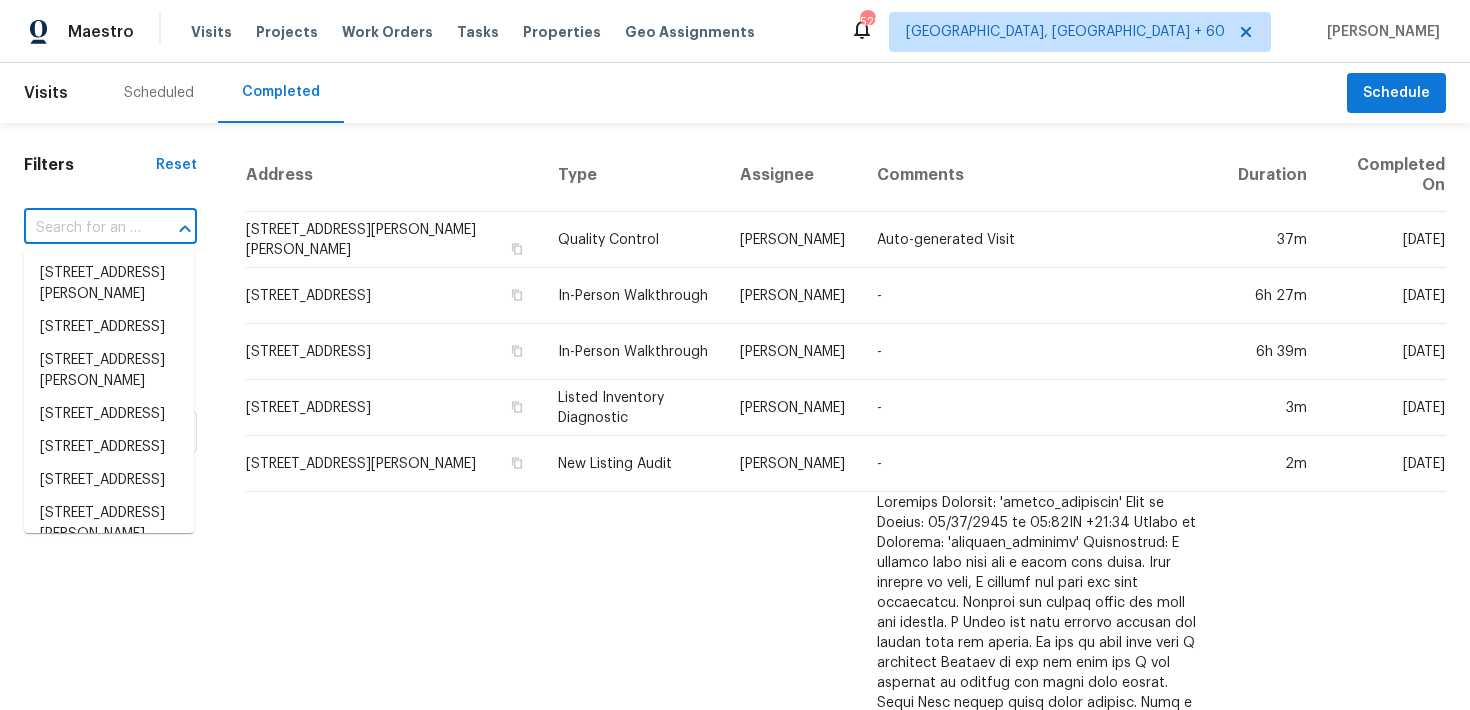 click at bounding box center [82, 228] 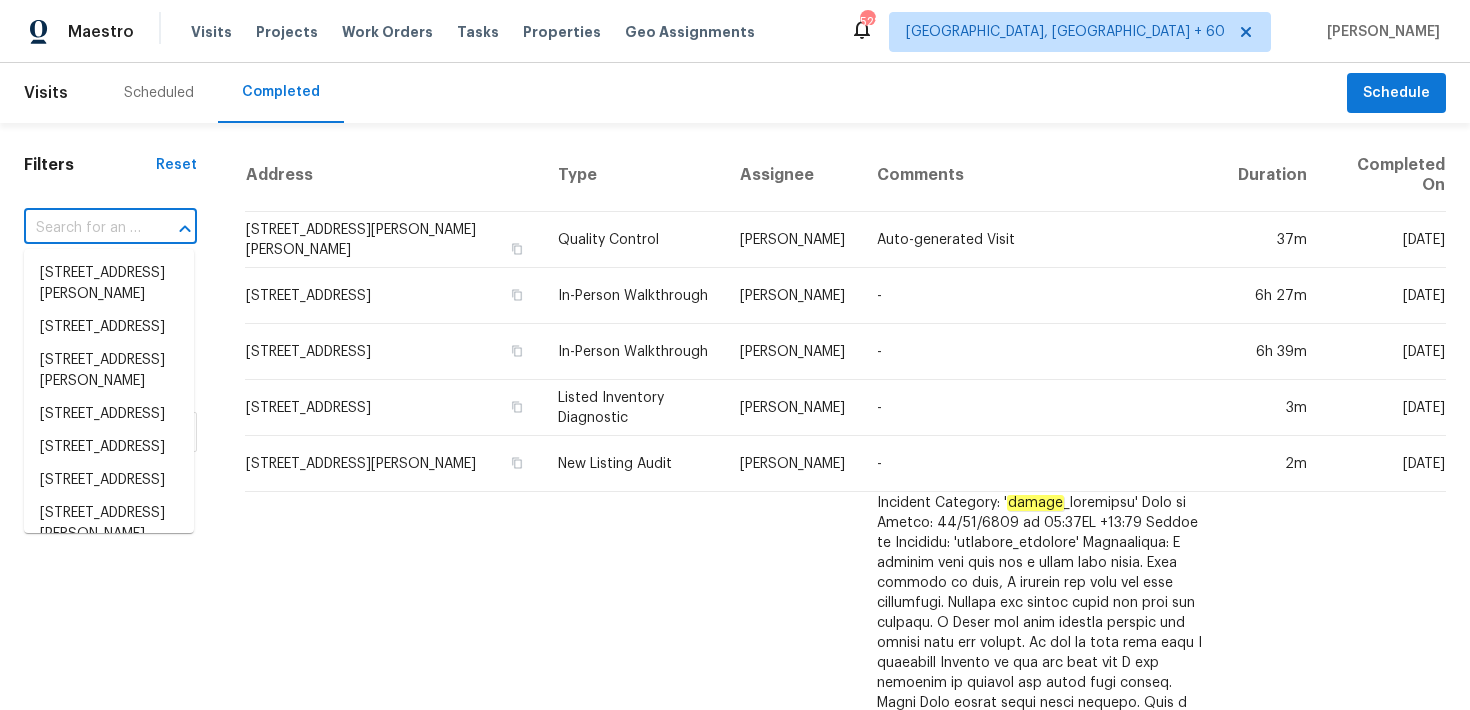 paste on "[STREET_ADDRESS][US_STATE]" 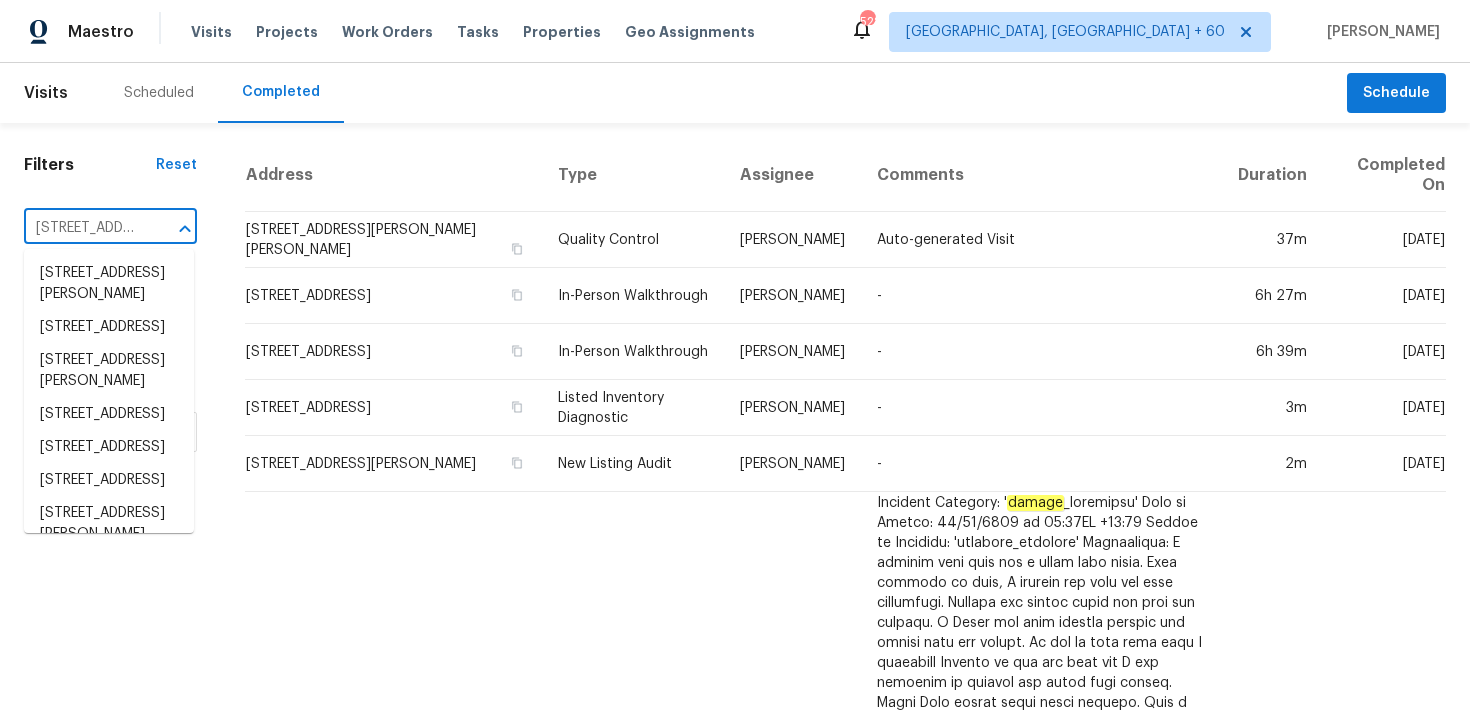 scroll, scrollTop: 0, scrollLeft: 151, axis: horizontal 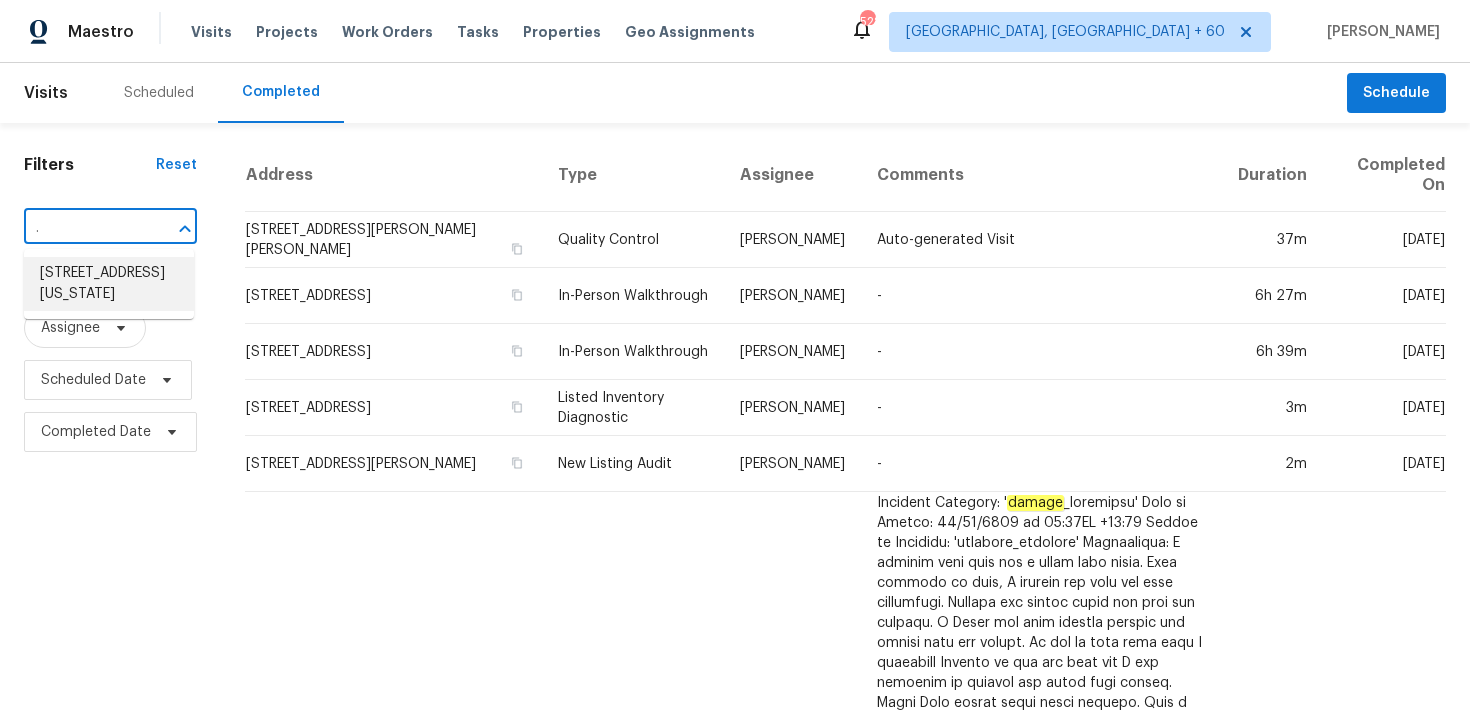 click on "[STREET_ADDRESS][US_STATE]" at bounding box center [109, 284] 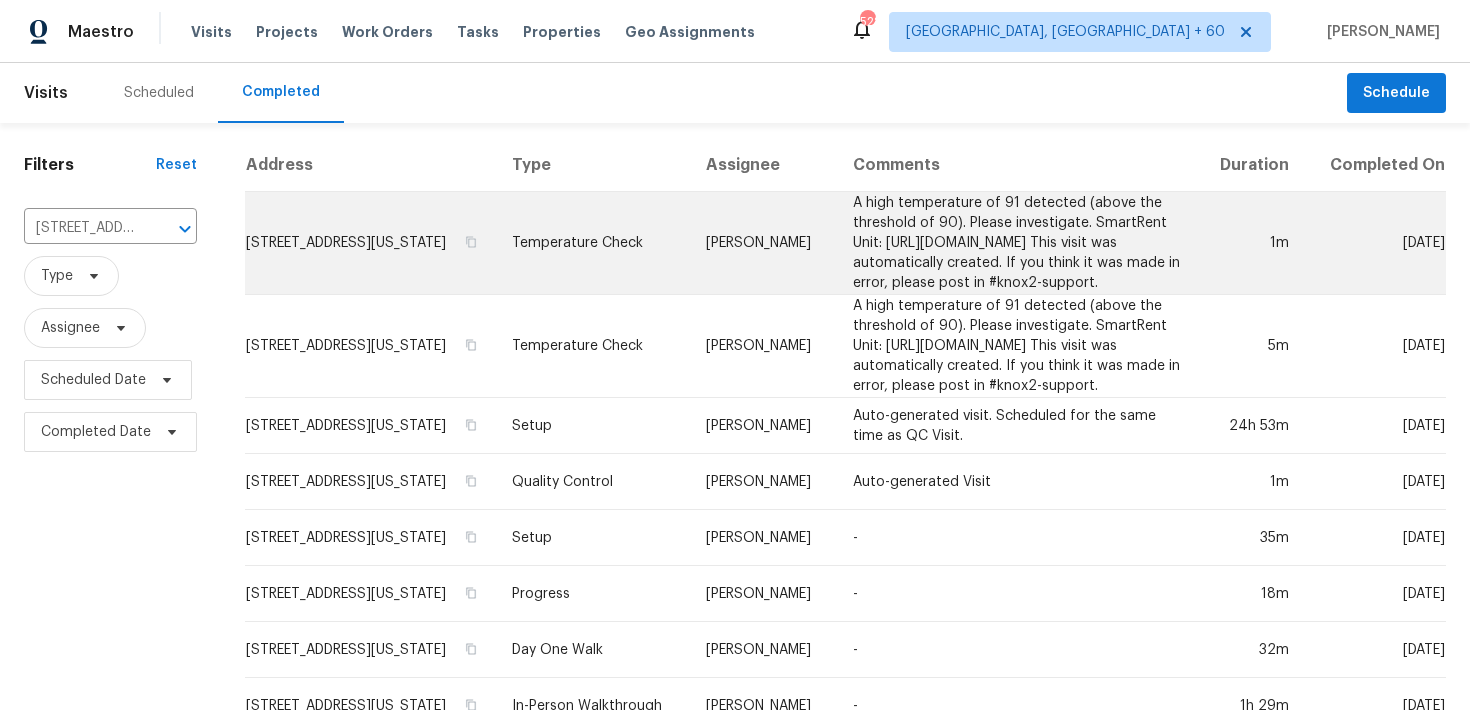 click on "Temperature Check" at bounding box center [593, 243] 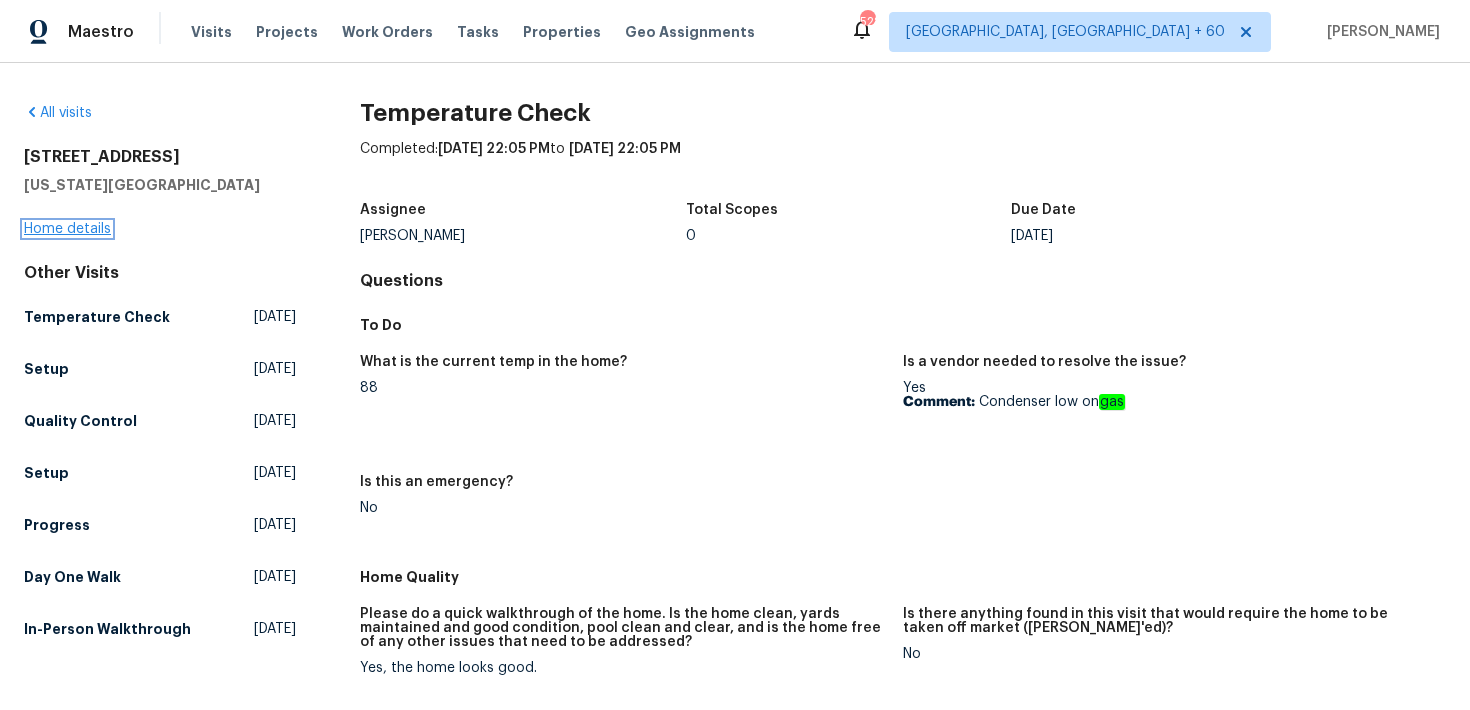 click on "Home details" at bounding box center [67, 229] 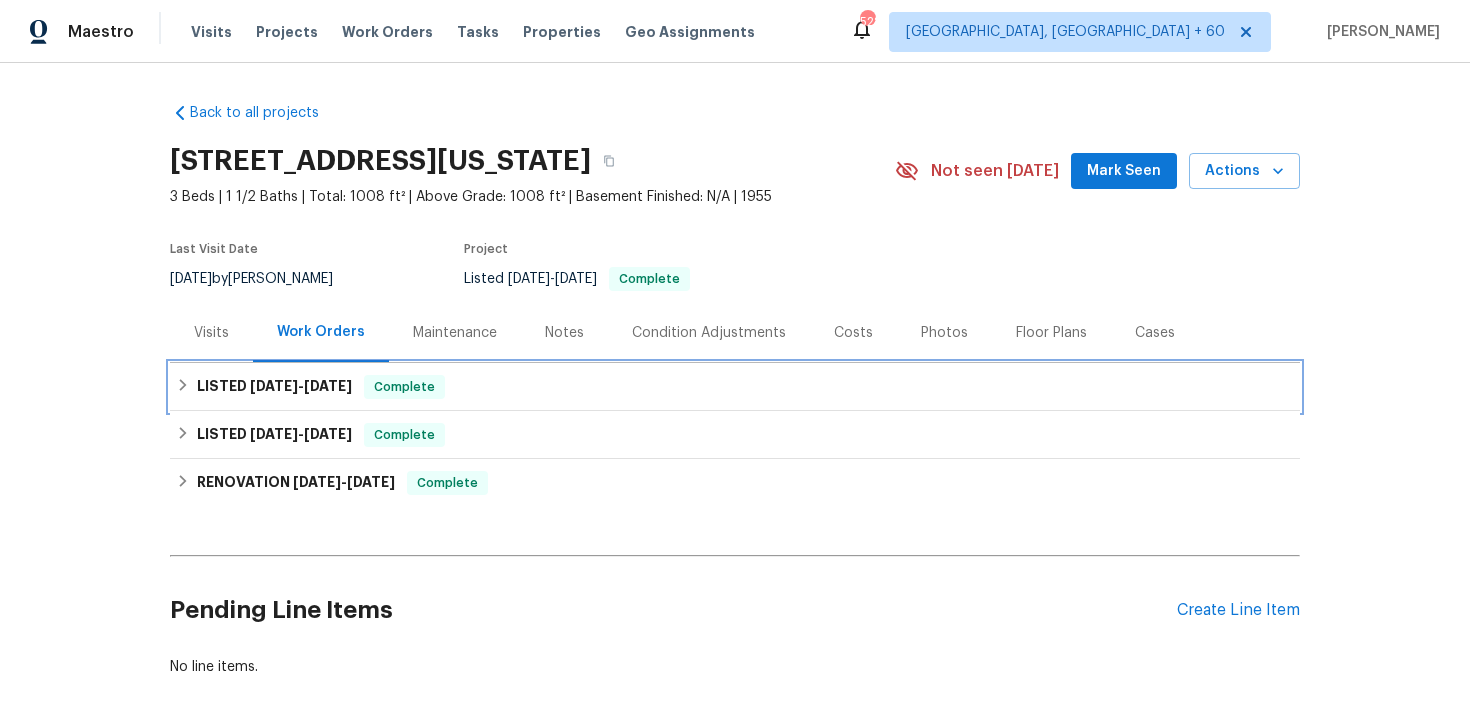 click on "LISTED   [DATE]  -  [DATE] Complete" at bounding box center [735, 387] 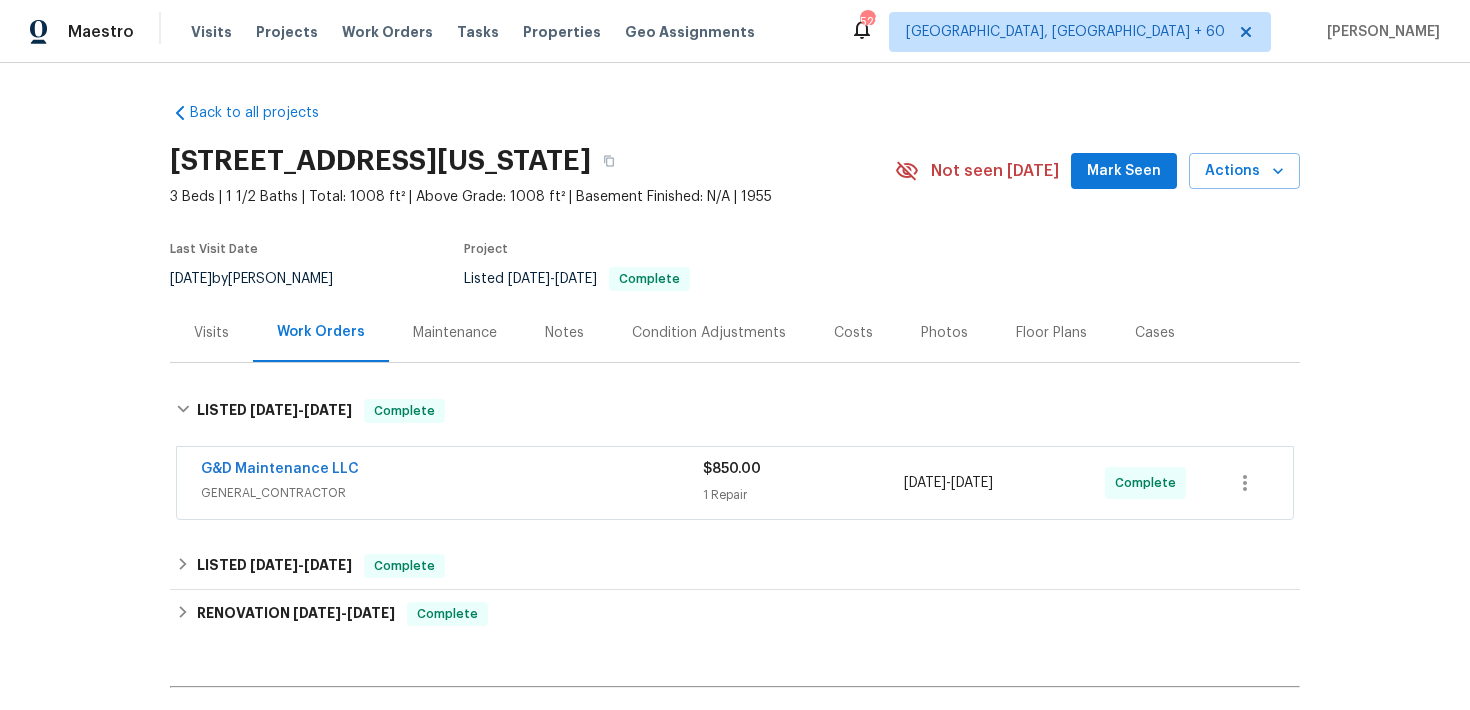 click on "$850.00" at bounding box center [732, 469] 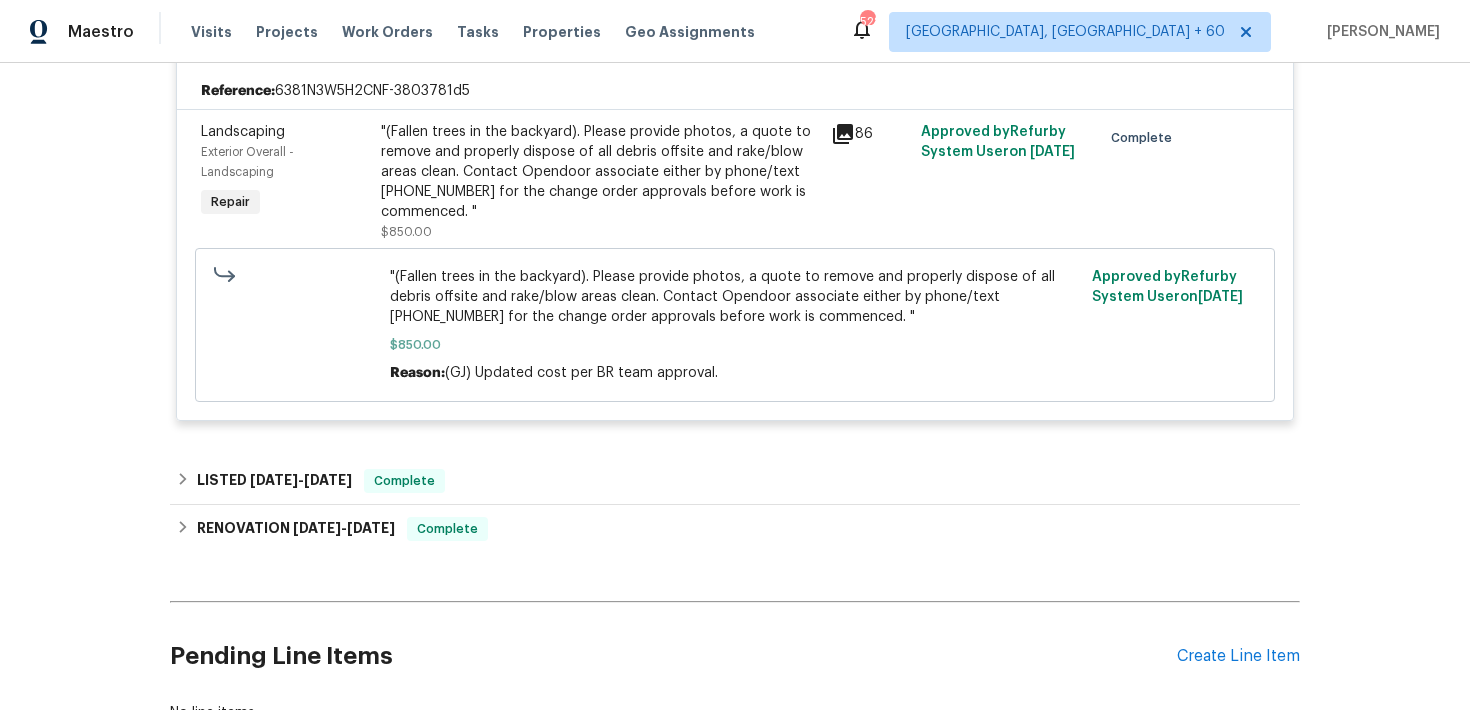 scroll, scrollTop: 465, scrollLeft: 0, axis: vertical 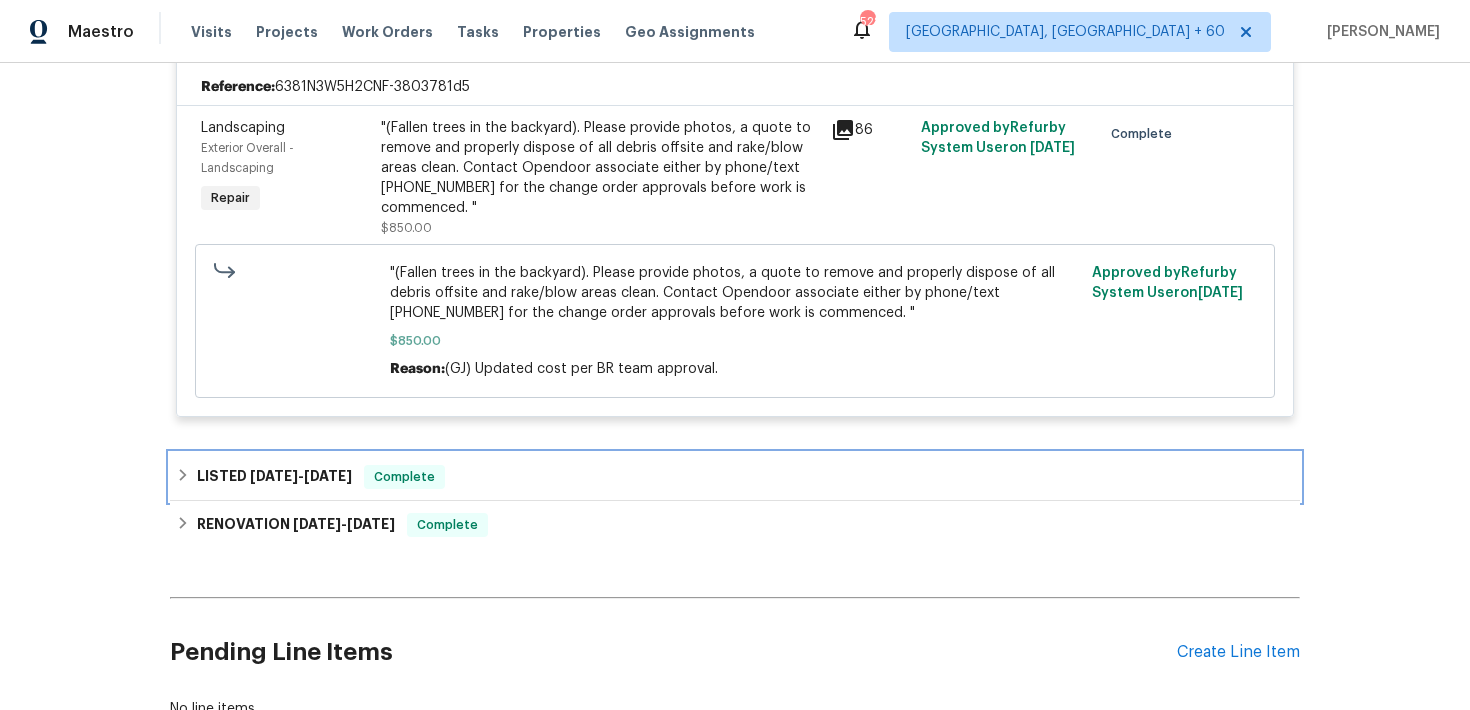 click on "LISTED   [DATE]  -  [DATE] Complete" at bounding box center [735, 477] 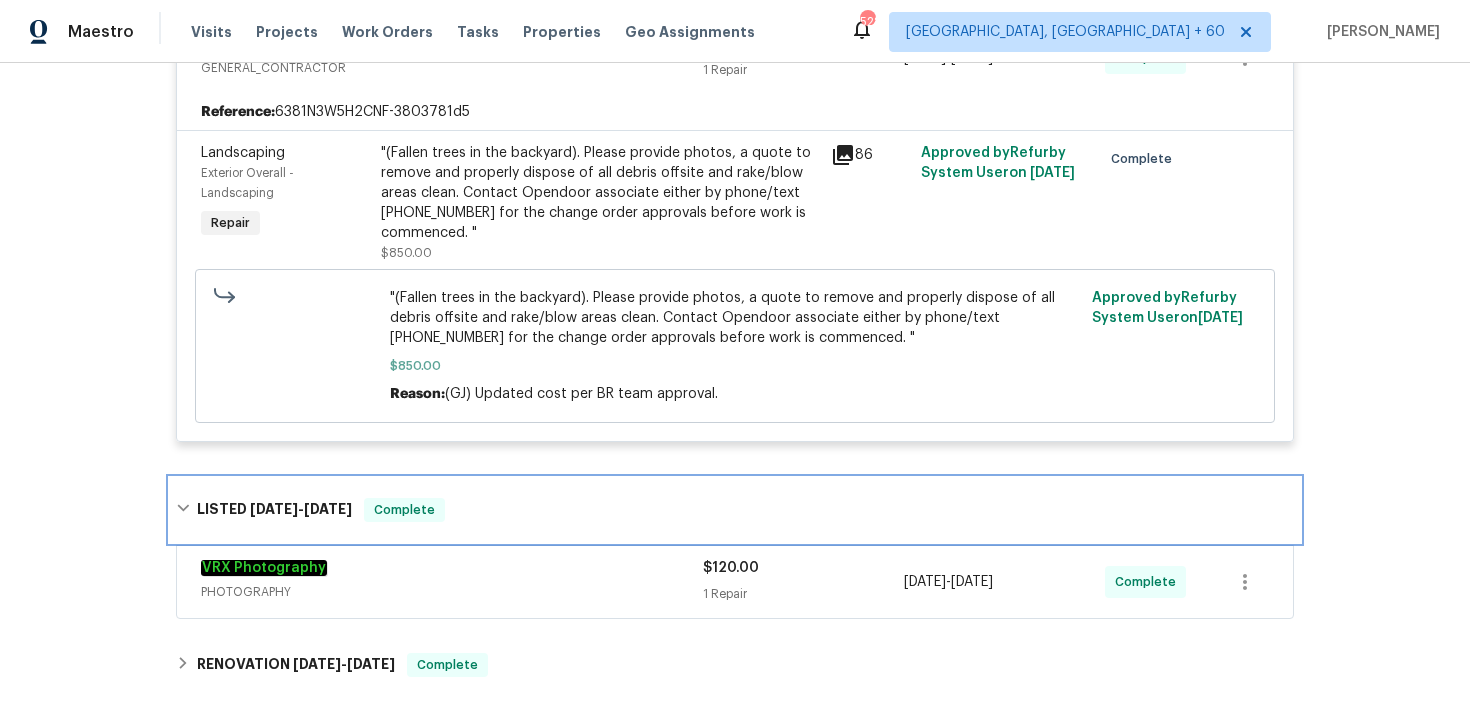 scroll, scrollTop: 280, scrollLeft: 0, axis: vertical 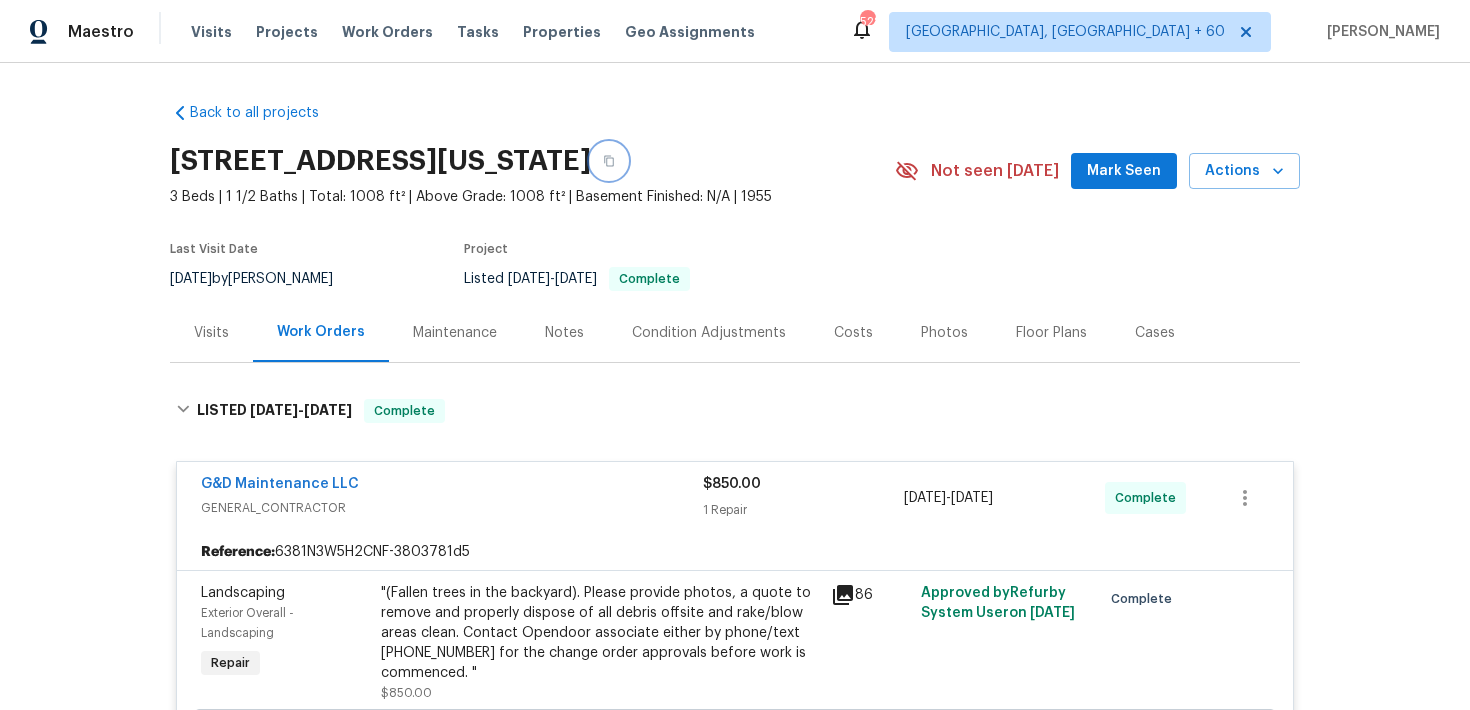 click 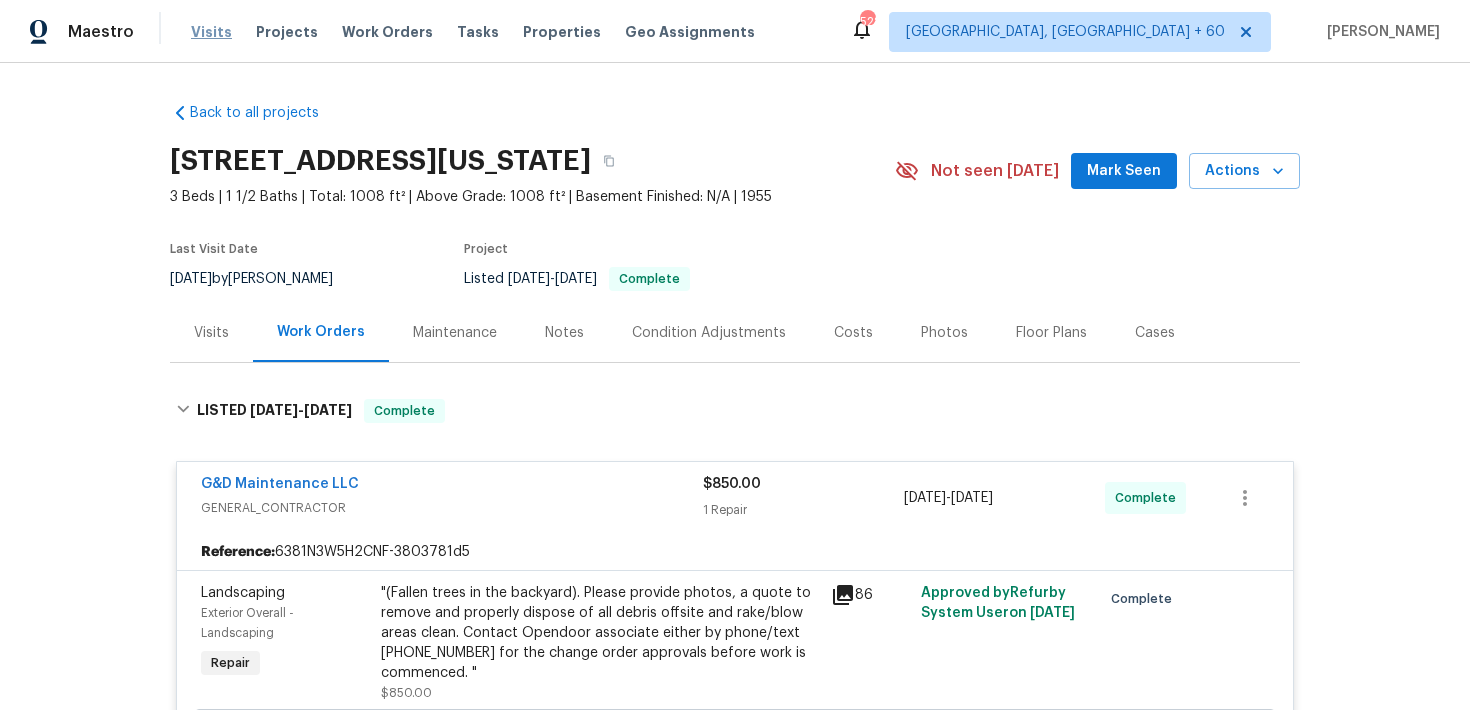 click on "Visits" at bounding box center [211, 32] 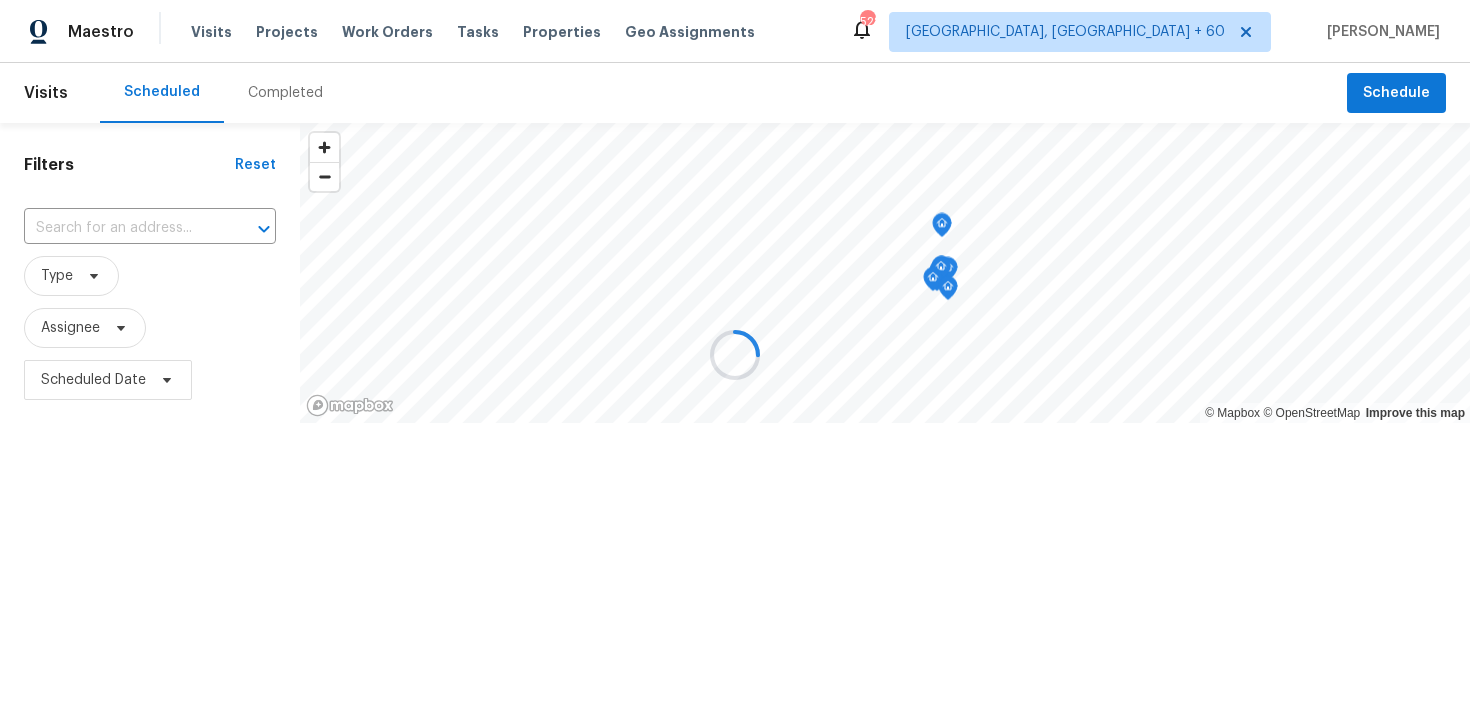 click at bounding box center [735, 355] 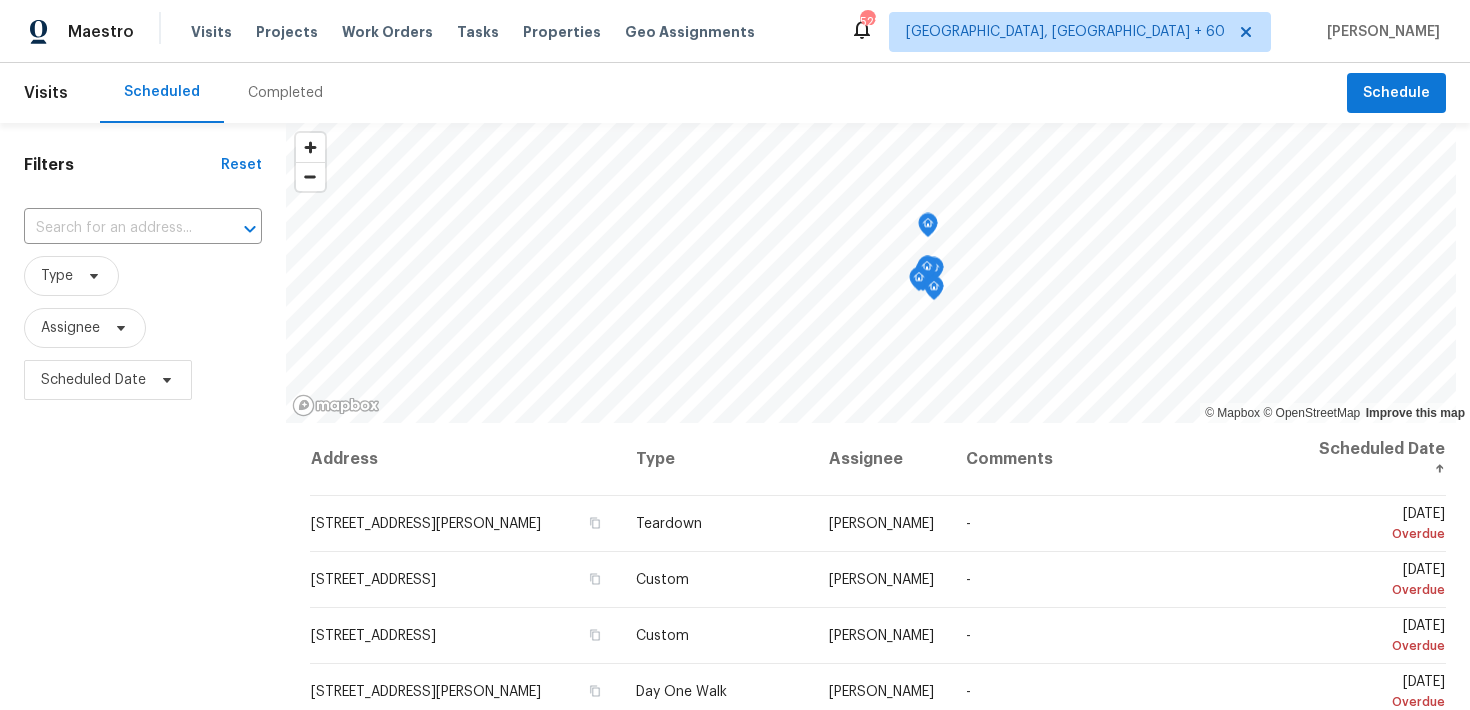 click on "Completed" at bounding box center [285, 93] 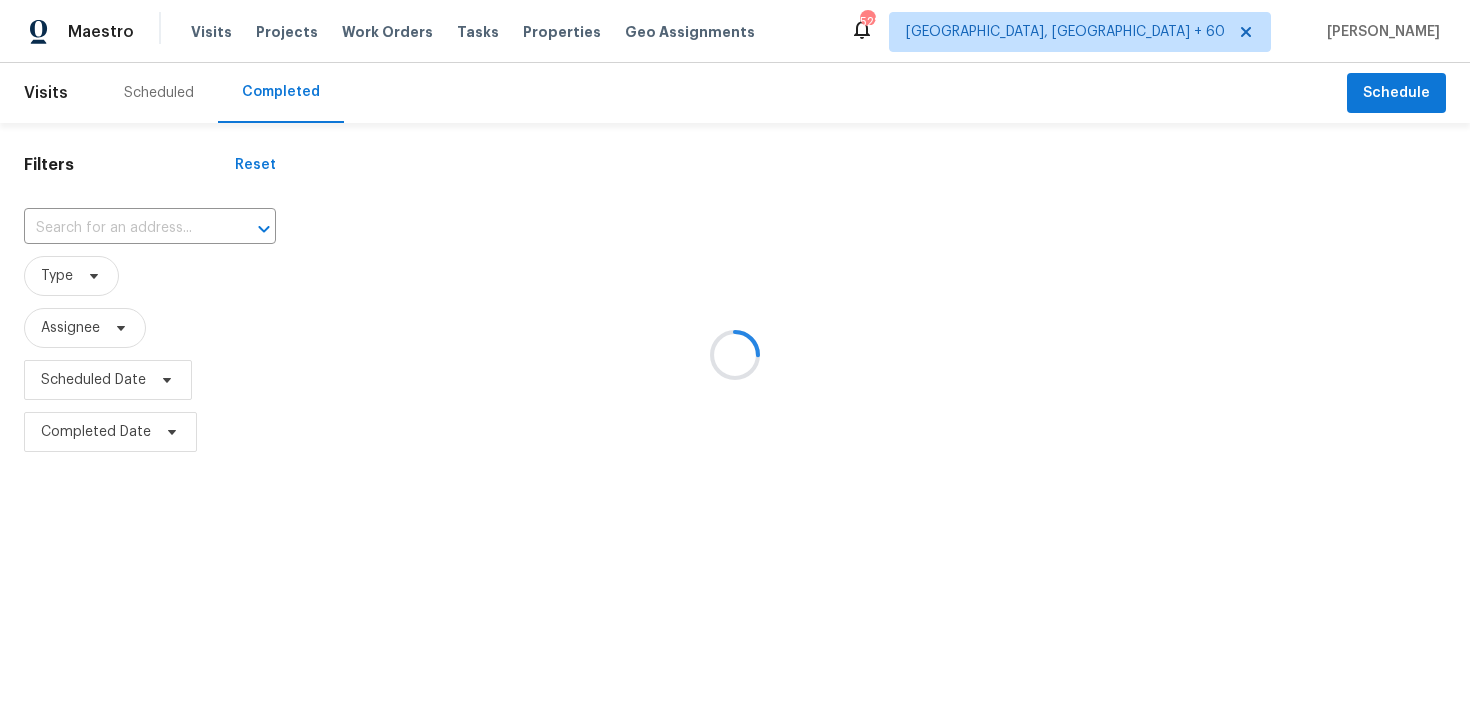 click at bounding box center [735, 355] 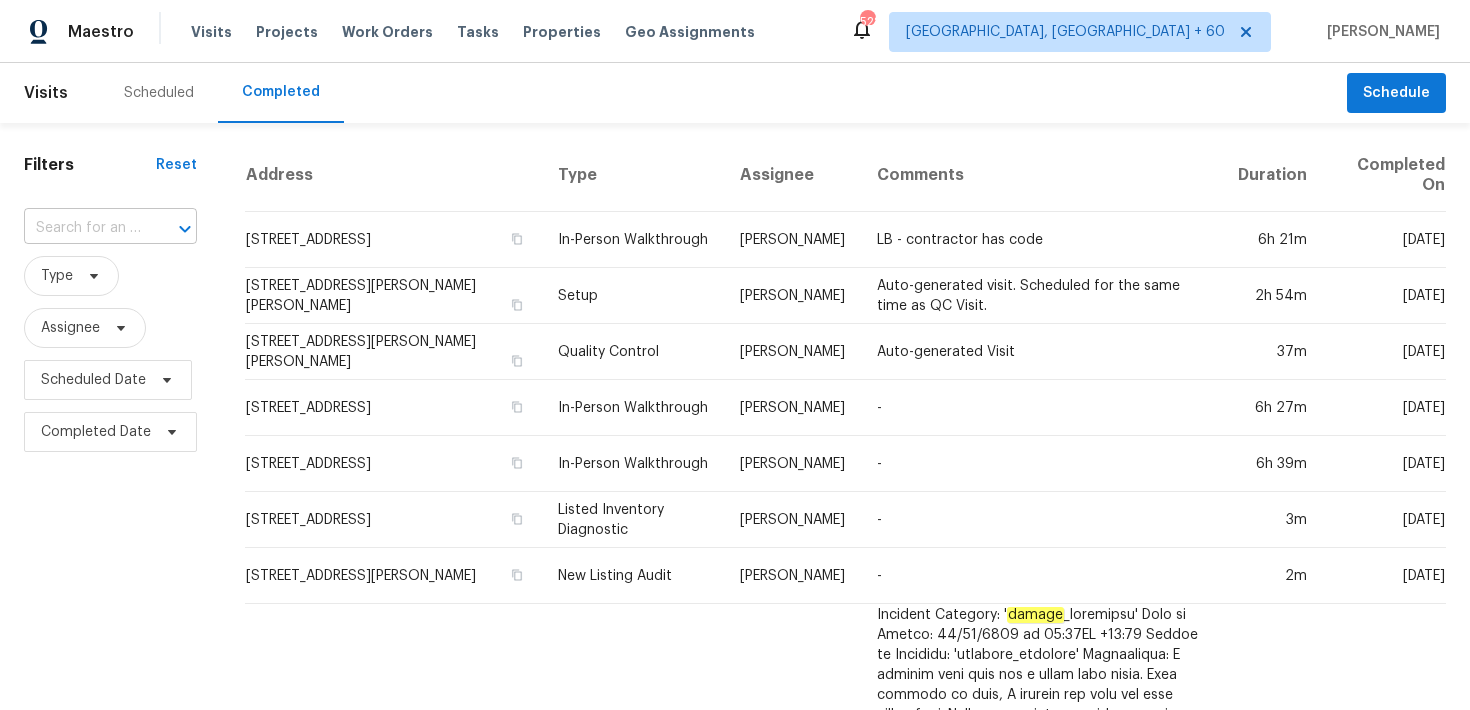 click at bounding box center (82, 228) 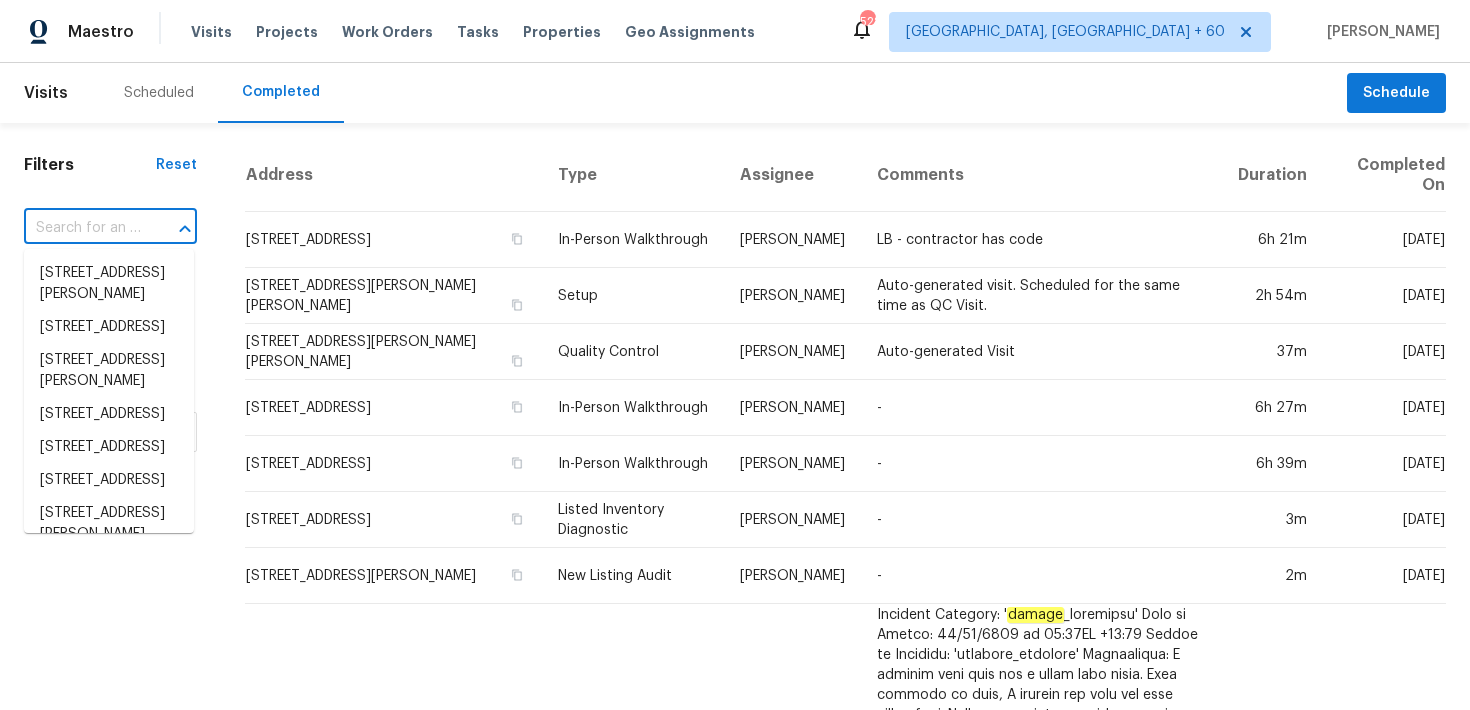 paste on "[STREET_ADDRESS]" 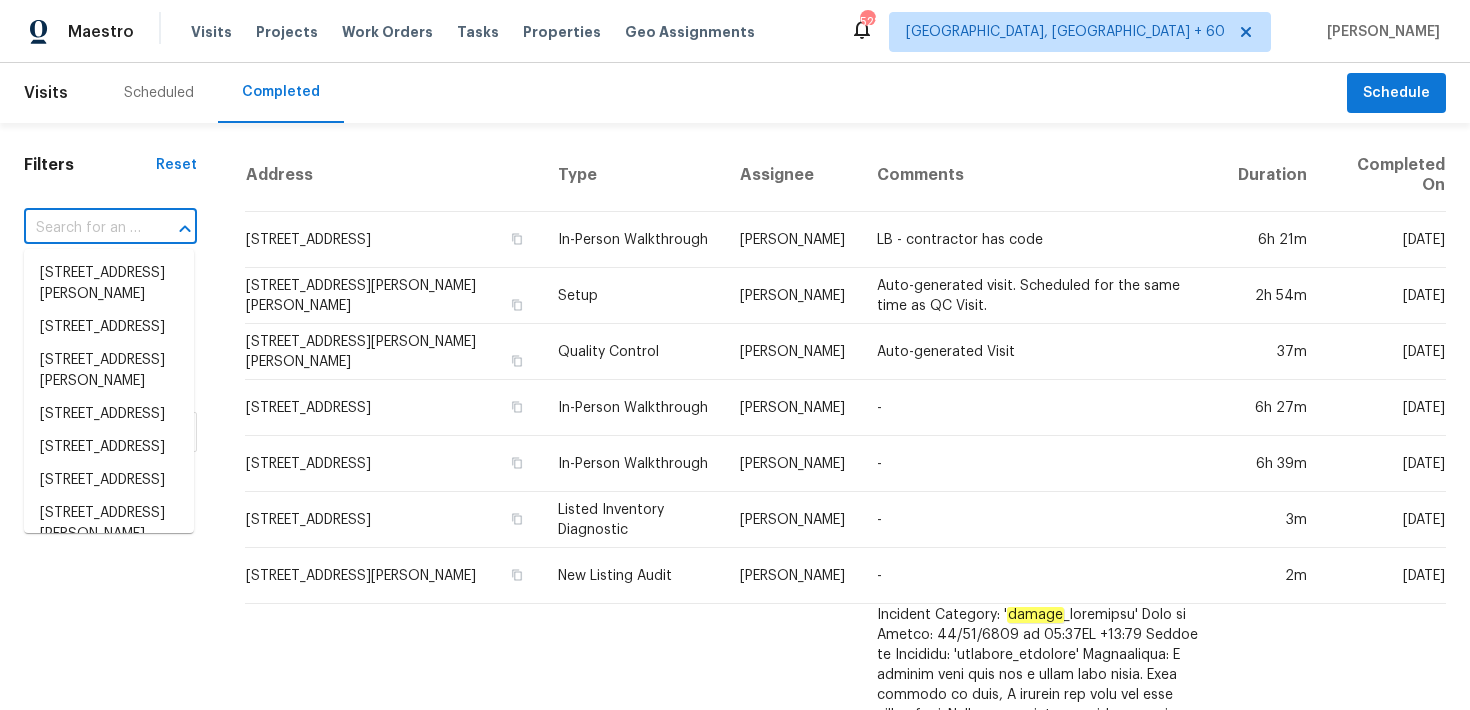 type on "[STREET_ADDRESS]" 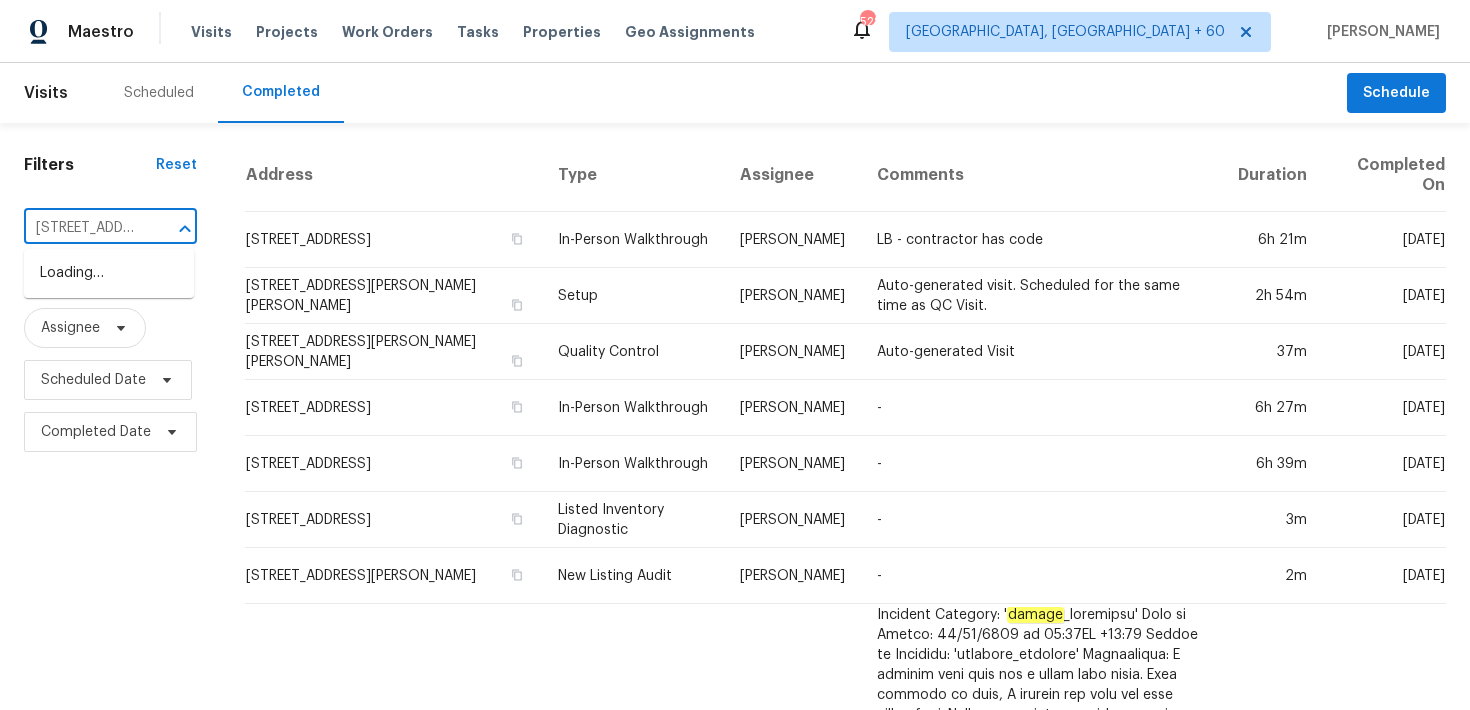 scroll, scrollTop: 0, scrollLeft: 125, axis: horizontal 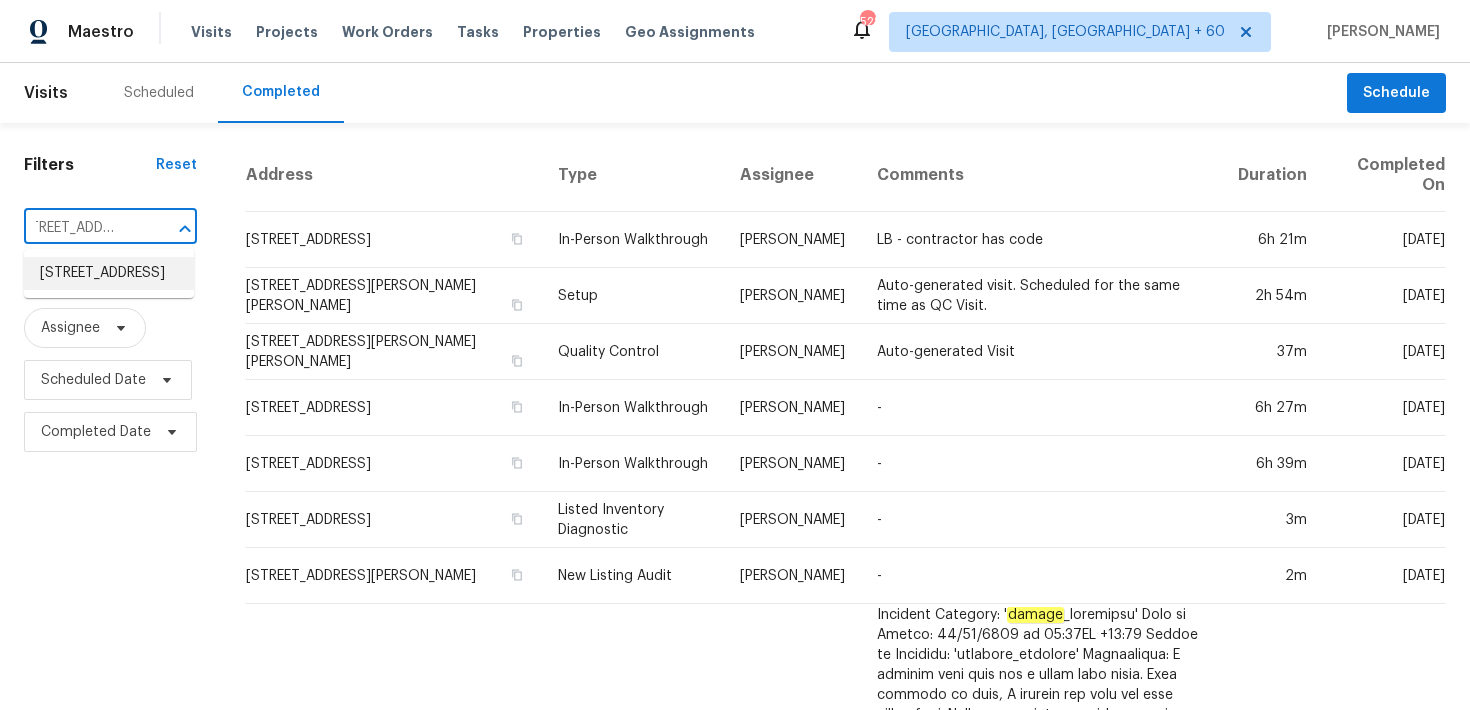 click on "[STREET_ADDRESS]" at bounding box center (109, 273) 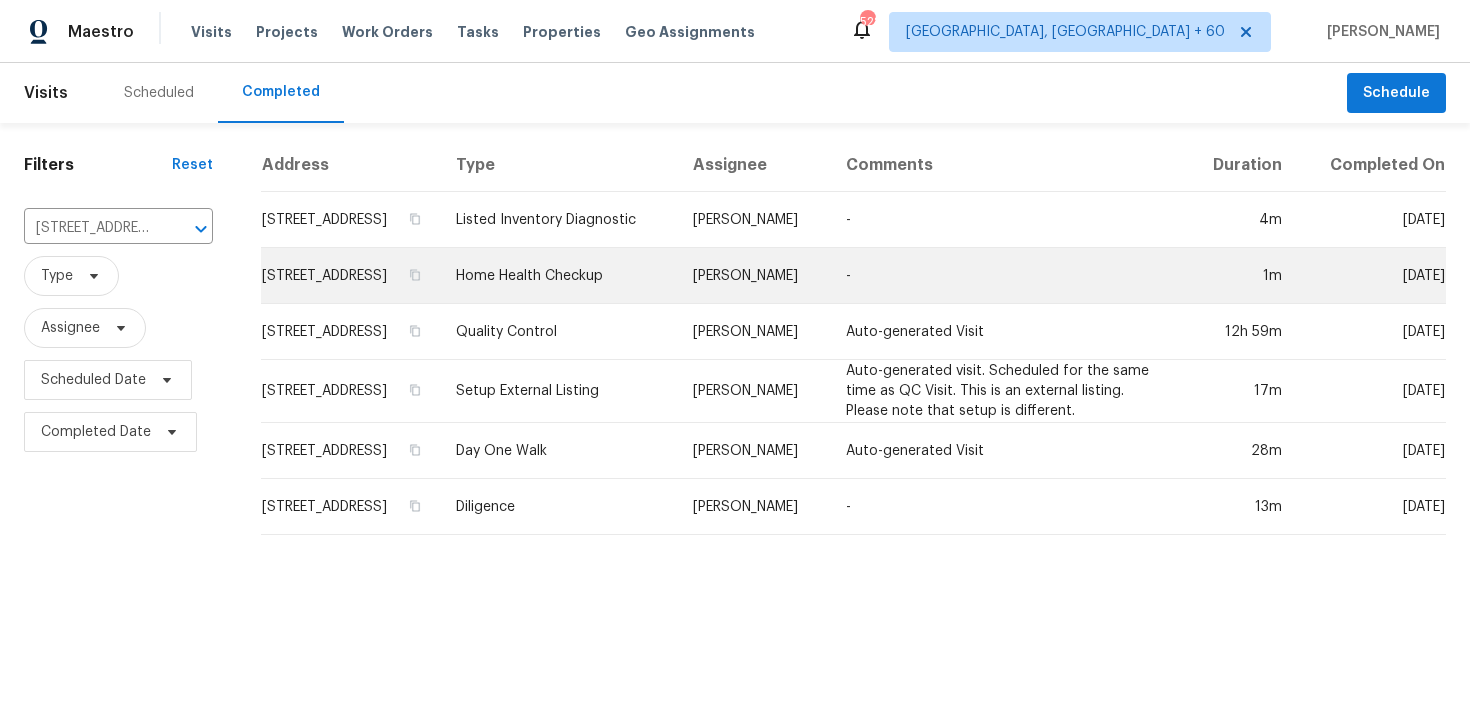 click on "Home Health Checkup" at bounding box center [558, 276] 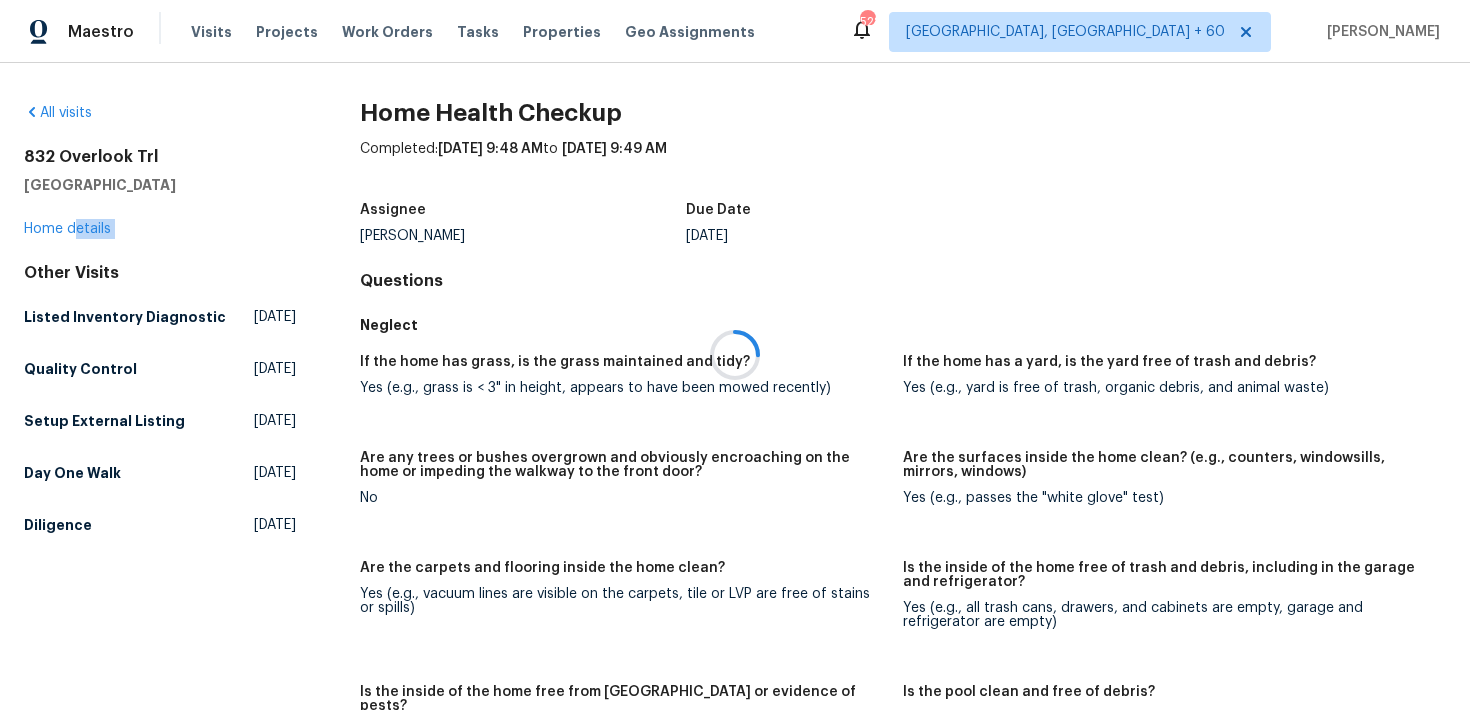 click on "All visits [STREET_ADDRESS] Home details Other Visits Listed Inventory Diagnostic [DATE] Quality Control [DATE] Setup External Listing [DATE] Day One Walk [DATE] Diligence [DATE]" at bounding box center [160, 323] 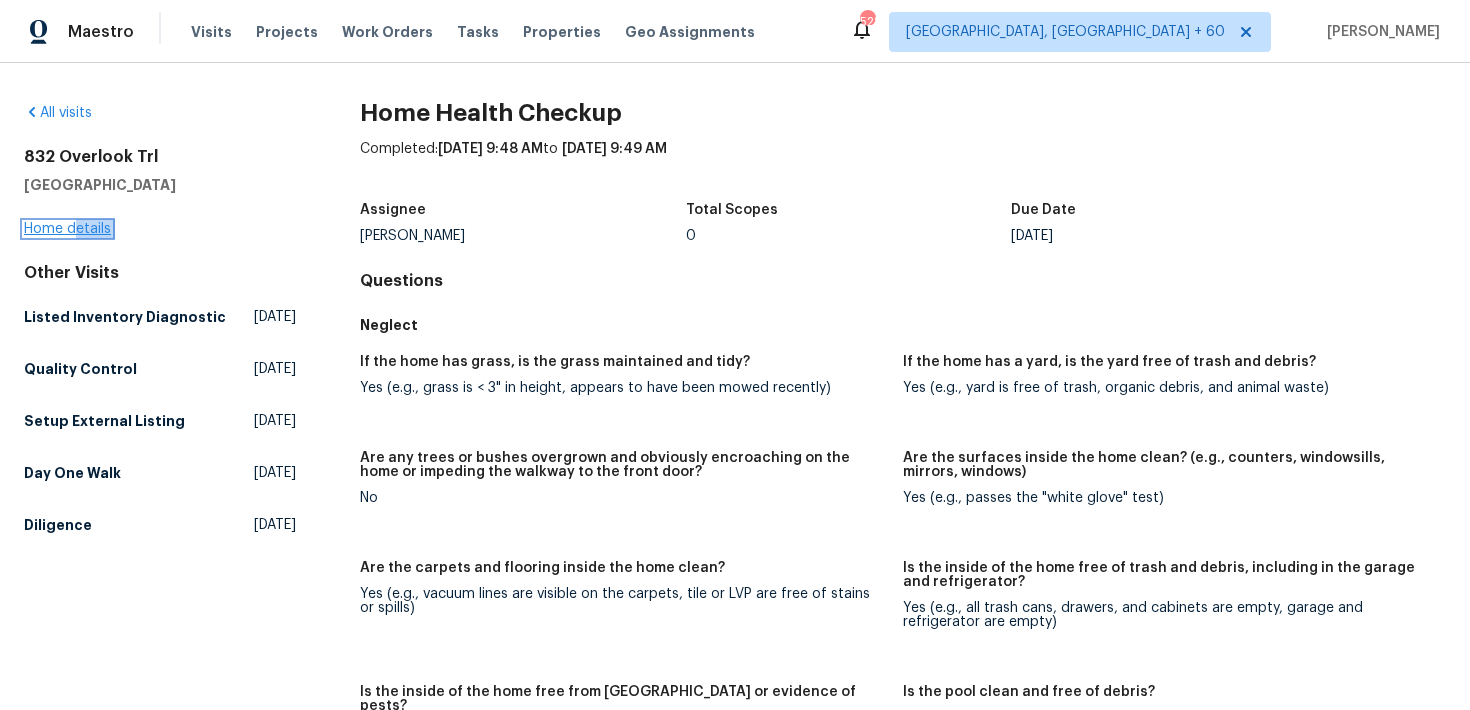 click on "Home details" at bounding box center (67, 229) 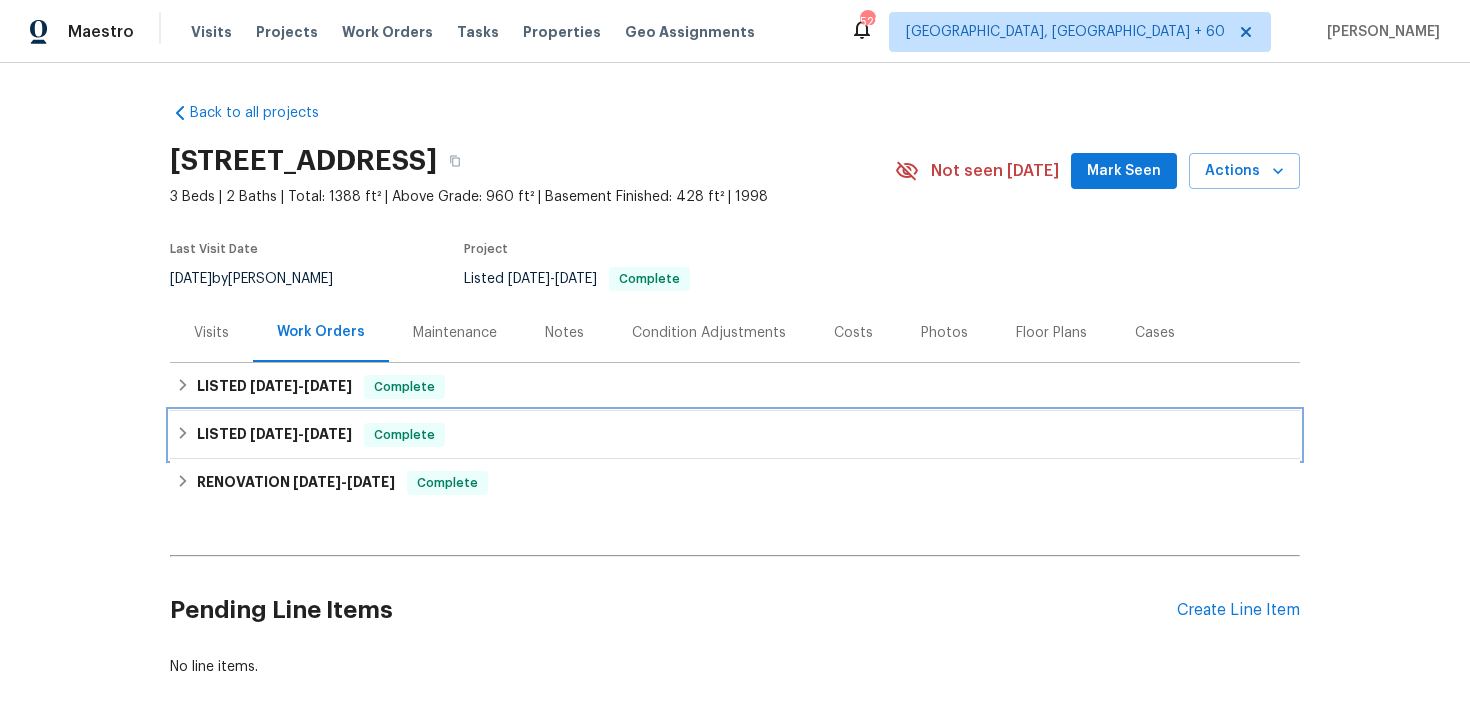 click on "LISTED   [DATE]  -  [DATE] Complete" at bounding box center (735, 435) 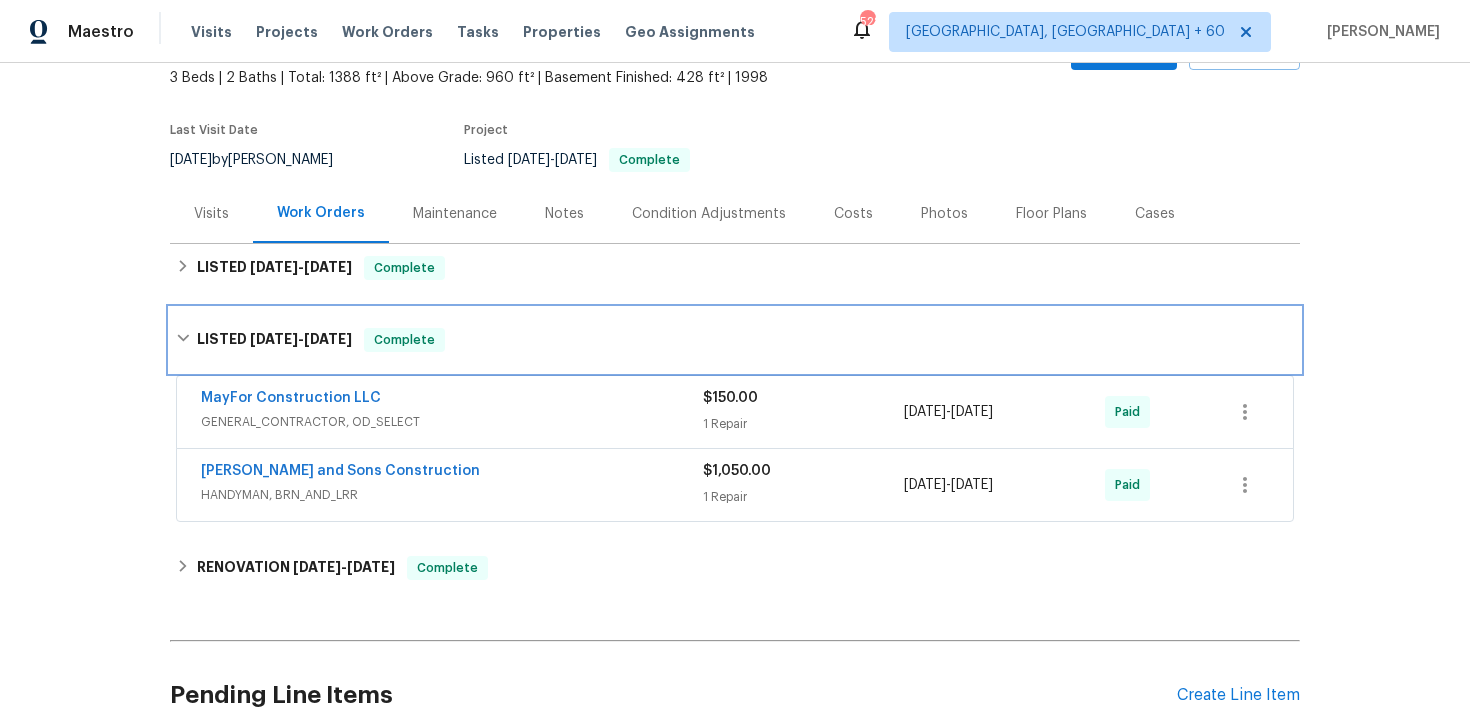 scroll, scrollTop: 138, scrollLeft: 0, axis: vertical 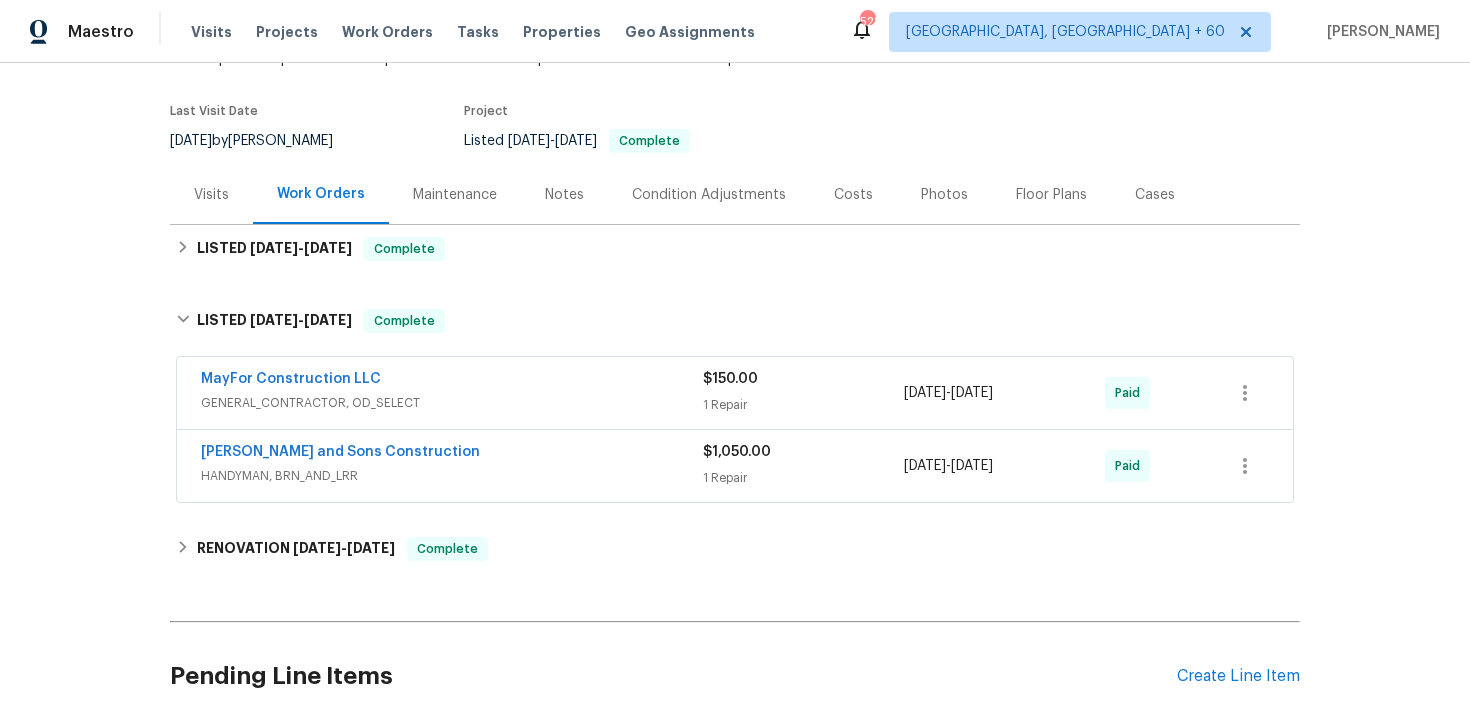click on "1 Repair" at bounding box center (803, 478) 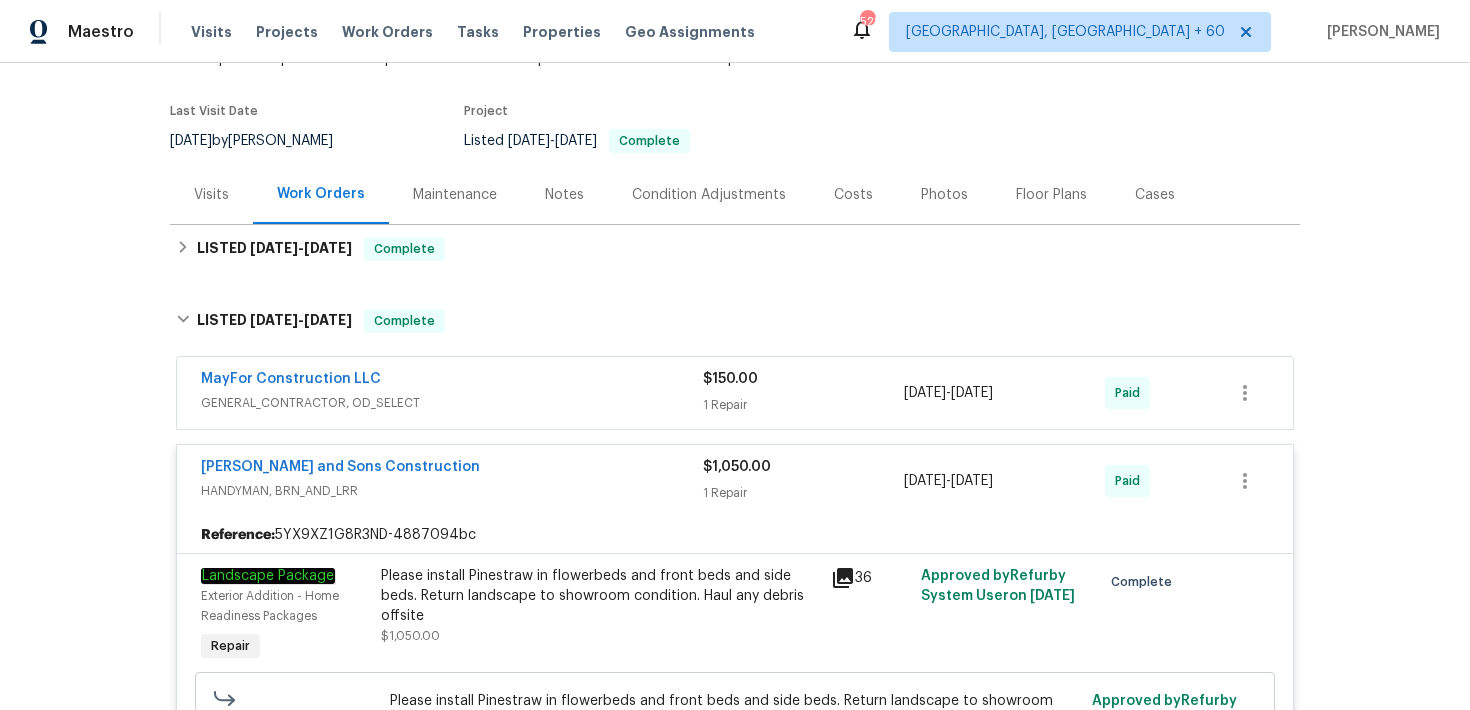 click on "$150.00 1 Repair" at bounding box center [803, 393] 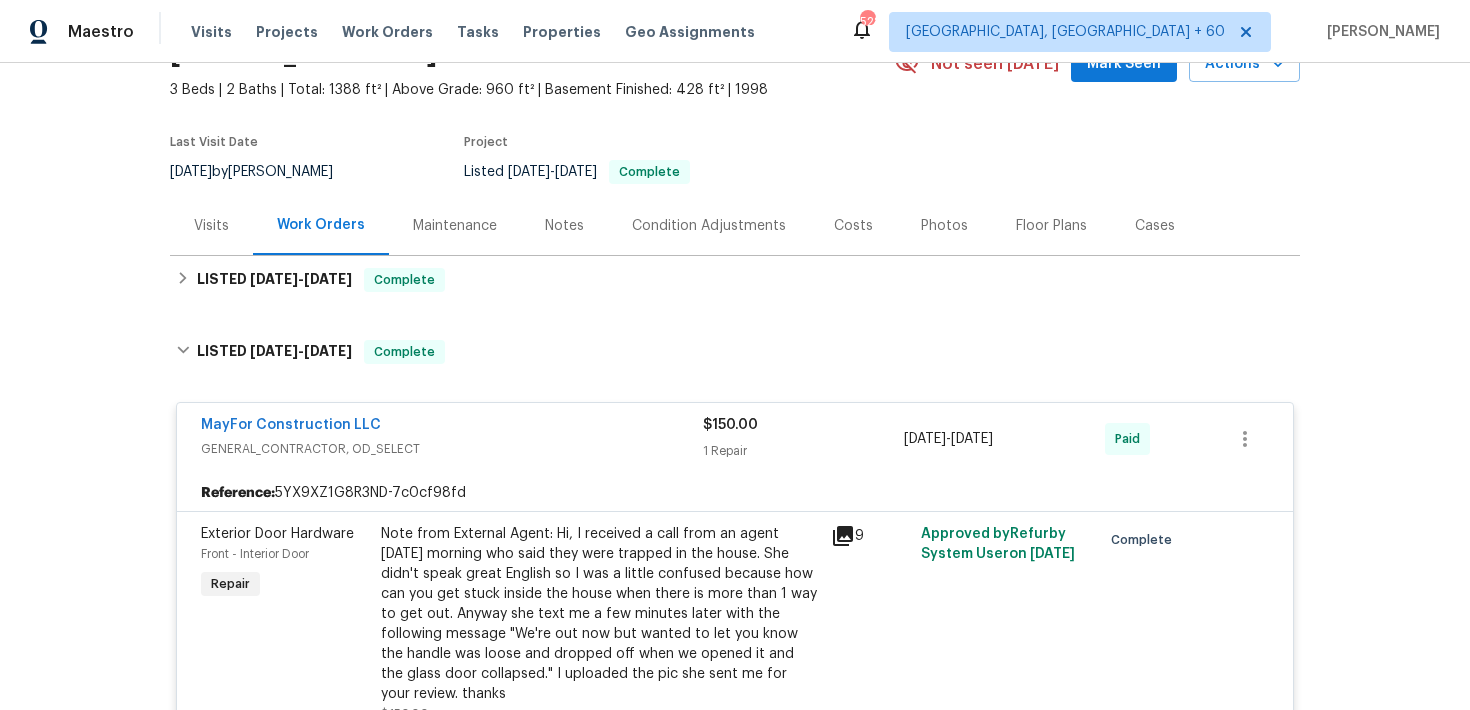 scroll, scrollTop: 51, scrollLeft: 0, axis: vertical 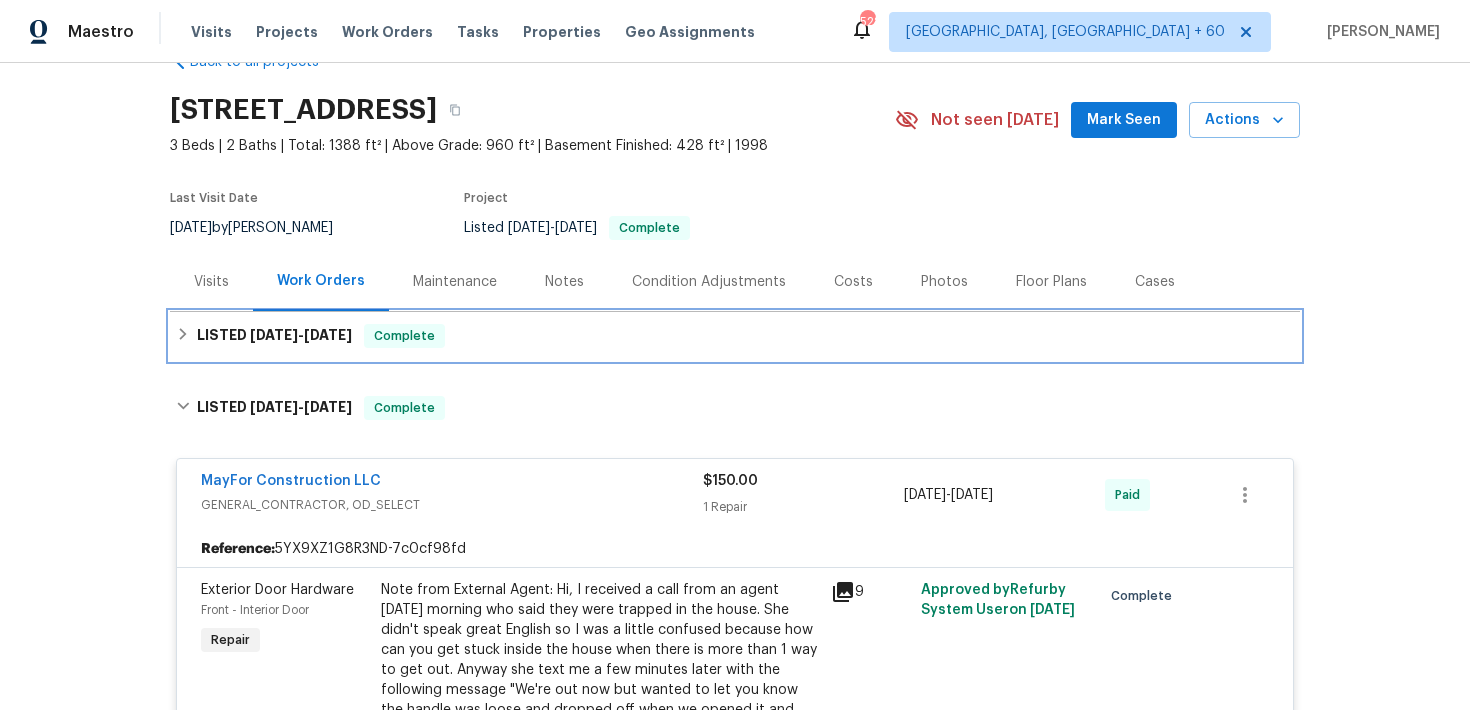 click on "LISTED   [DATE]  -  [DATE] Complete" at bounding box center [735, 336] 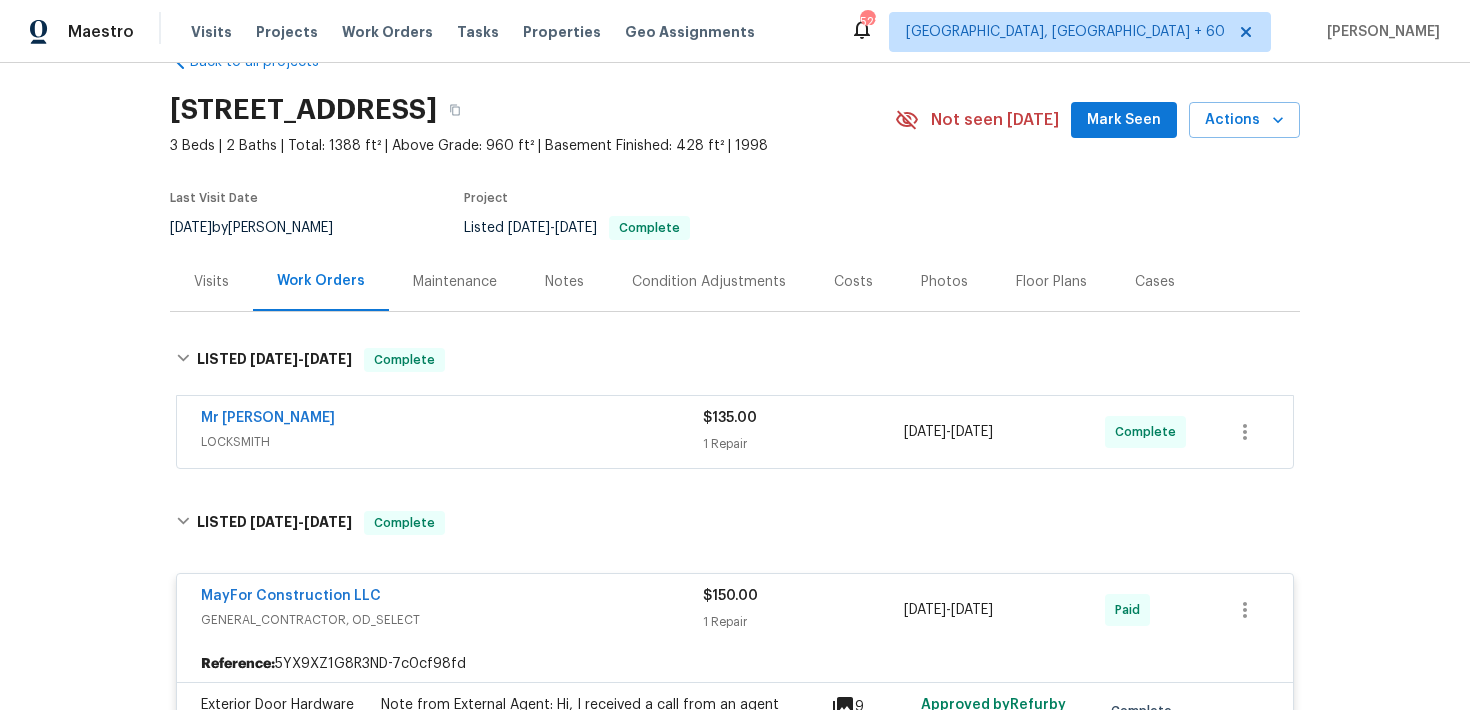 click on "1 Repair" at bounding box center [803, 444] 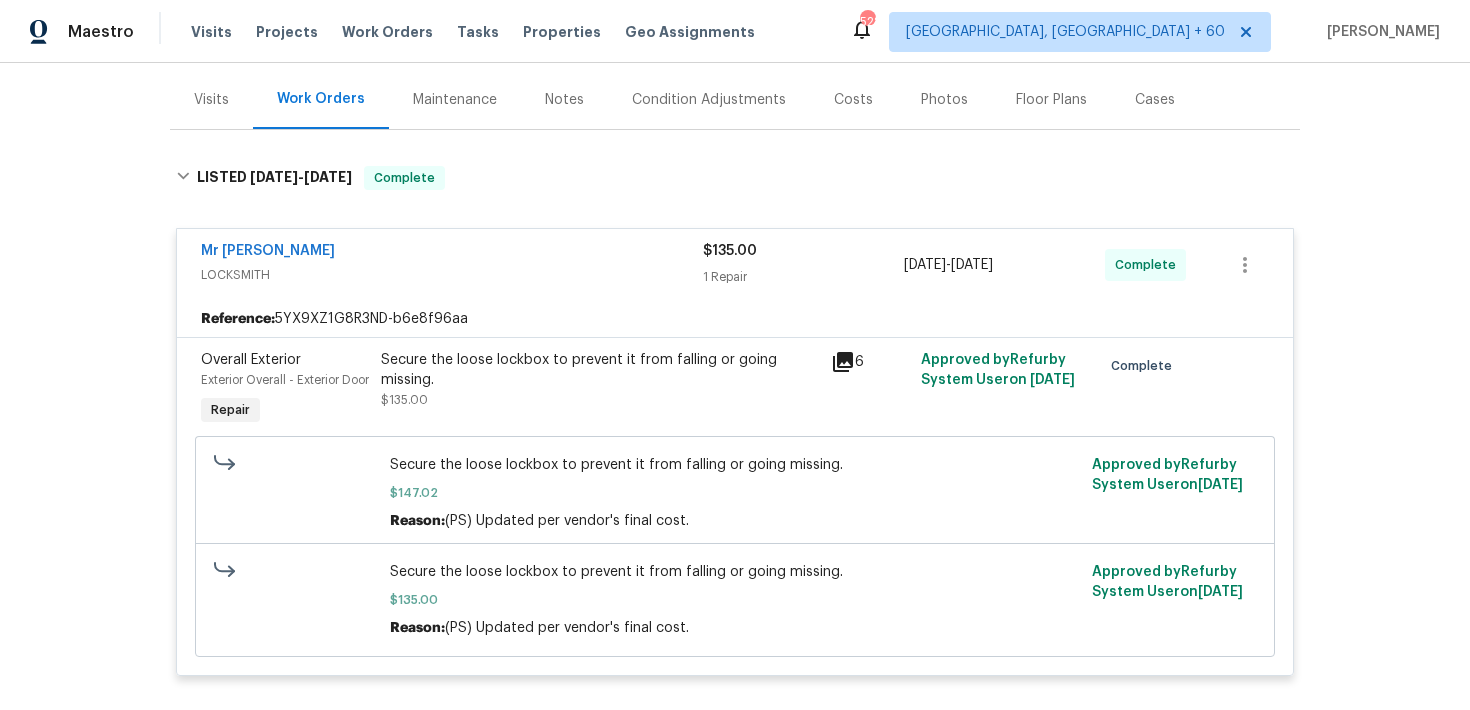 scroll, scrollTop: 0, scrollLeft: 0, axis: both 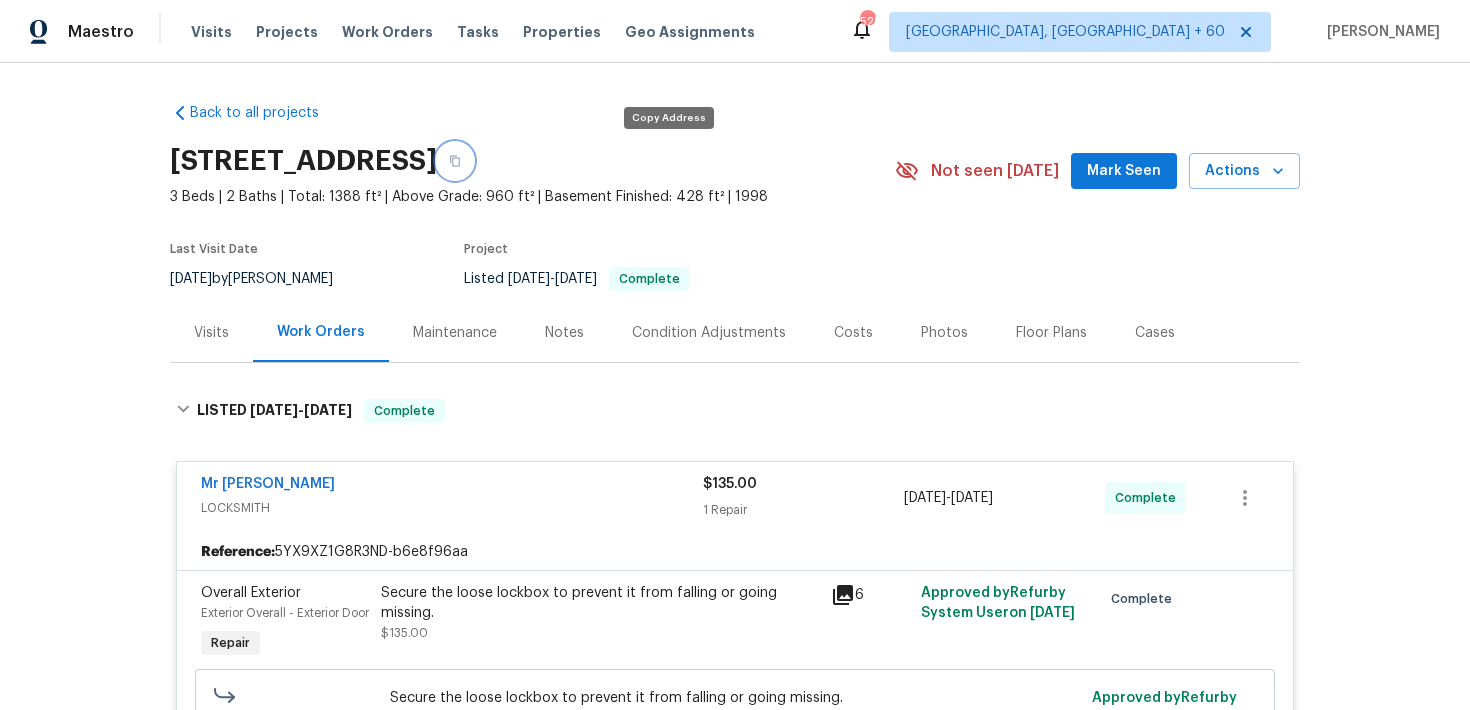 click at bounding box center [455, 161] 